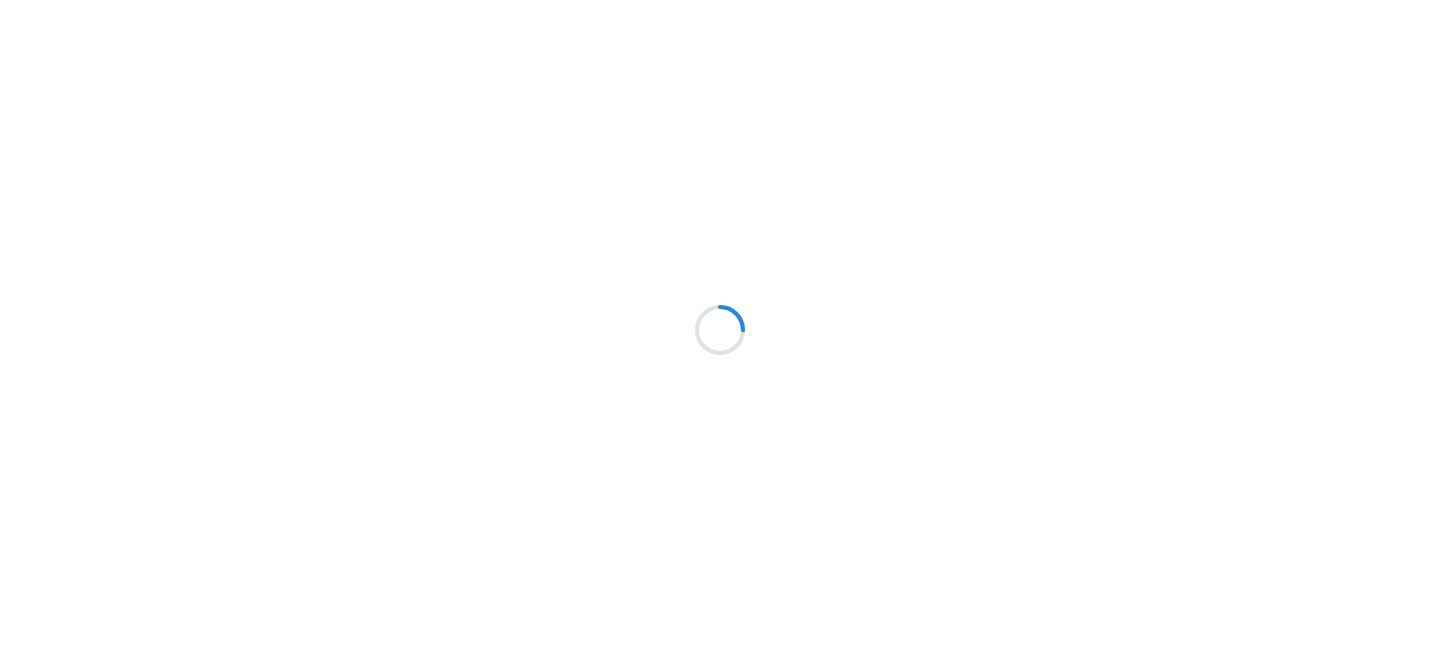 scroll, scrollTop: 0, scrollLeft: 0, axis: both 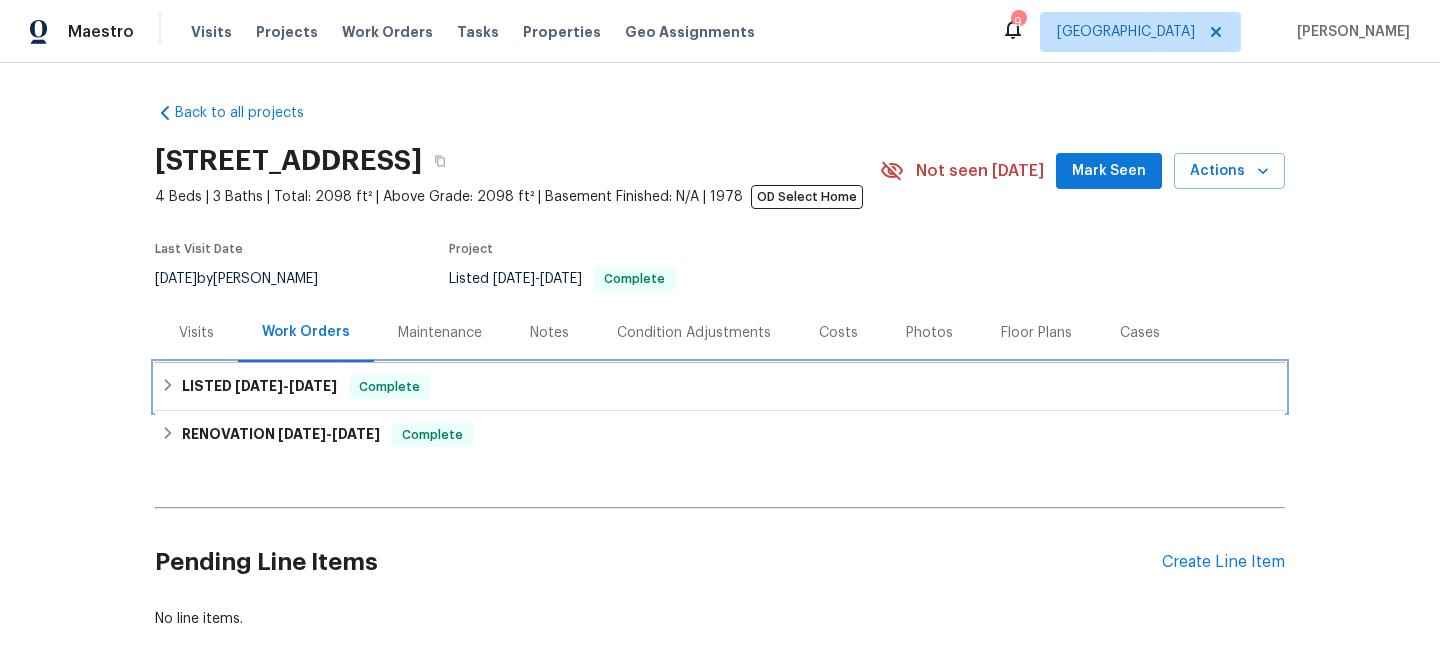 click on "LISTED   6/12/25  -  6/17/25 Complete" at bounding box center [720, 387] 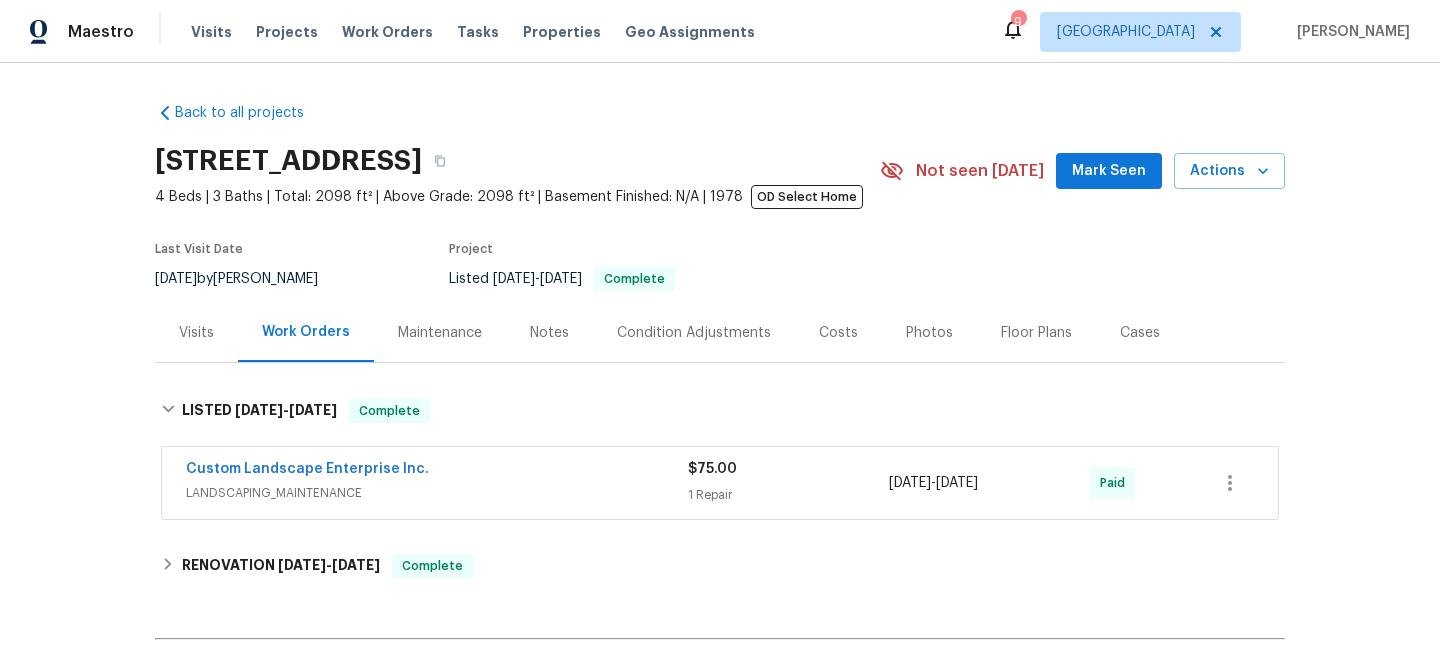 click on "Custom Landscape Enterprise Inc." at bounding box center (437, 471) 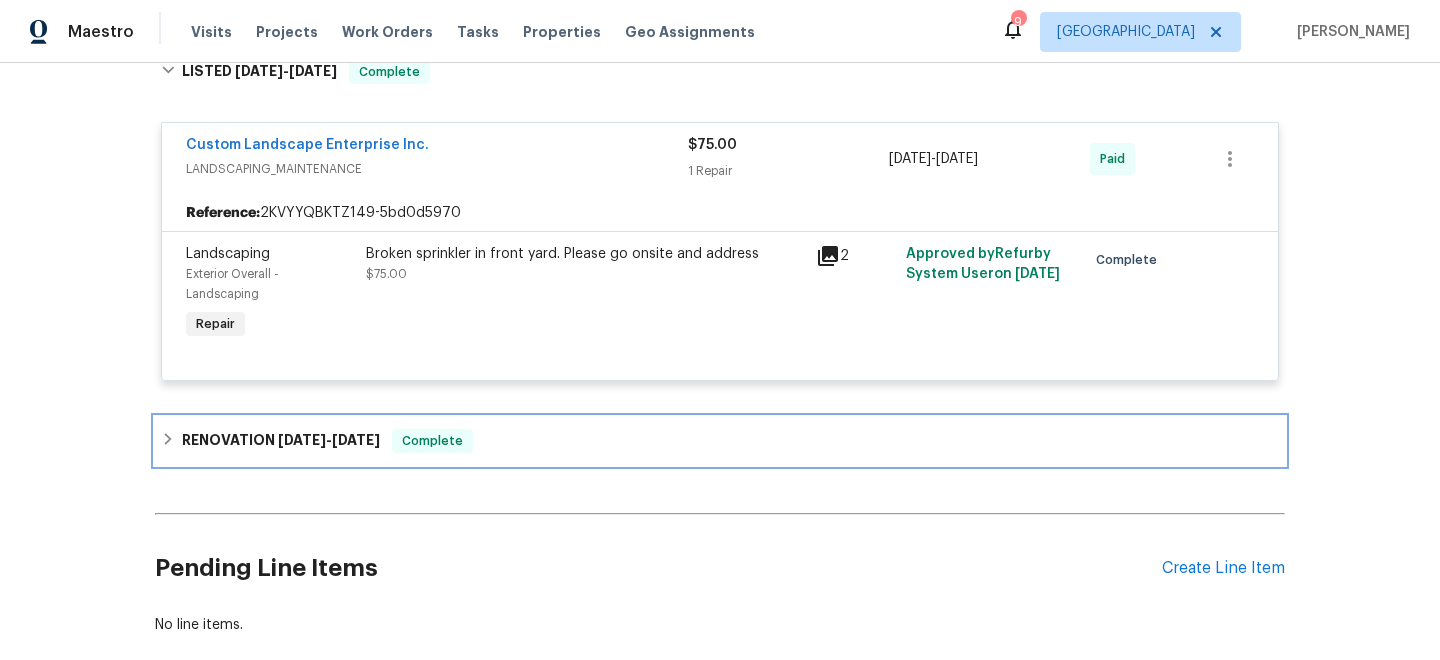 click on "RENOVATION   1/24/25  -  6/20/25 Complete" at bounding box center (720, 441) 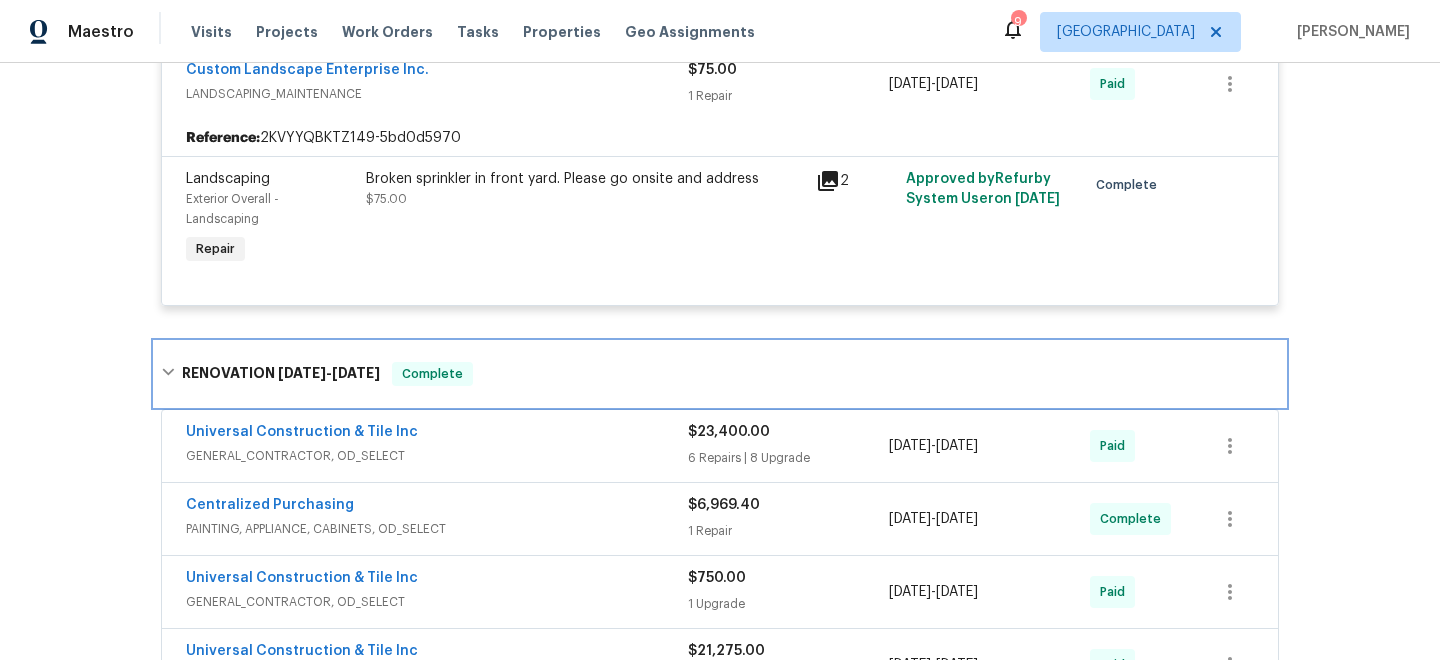 scroll, scrollTop: 467, scrollLeft: 0, axis: vertical 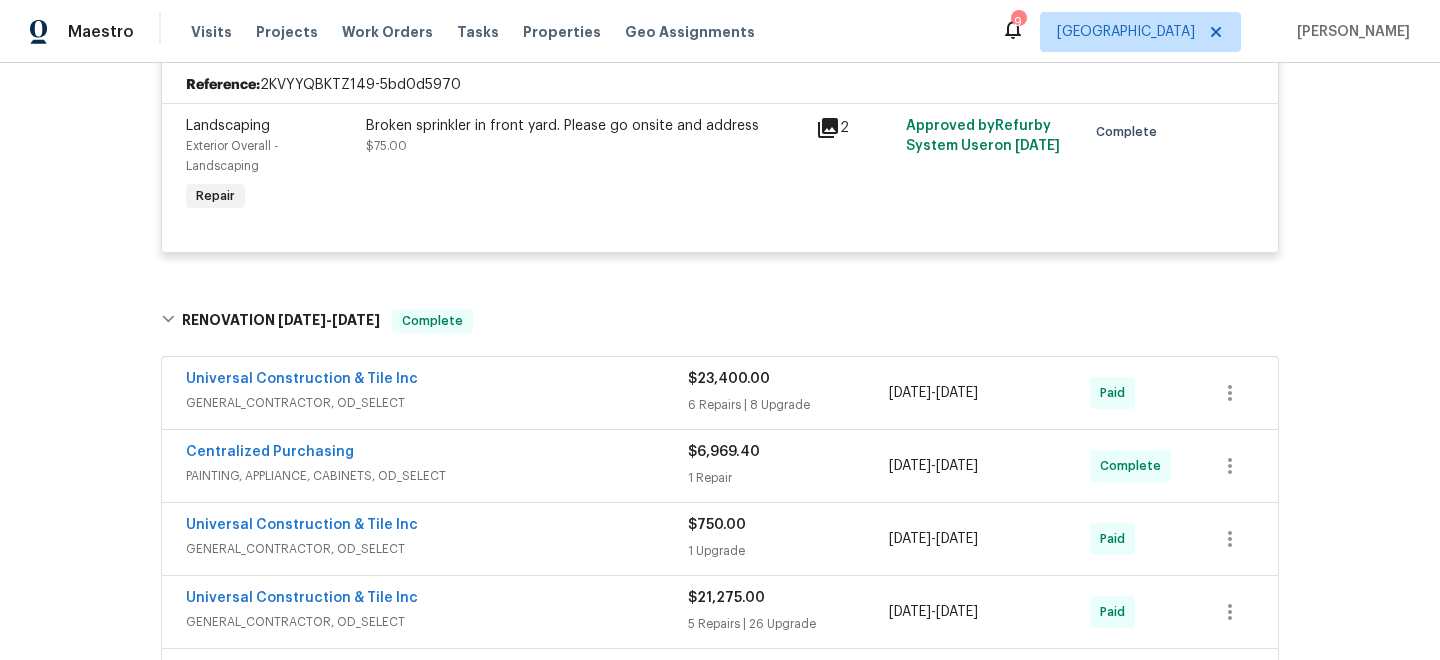 click on "GENERAL_CONTRACTOR, OD_SELECT" at bounding box center [437, 403] 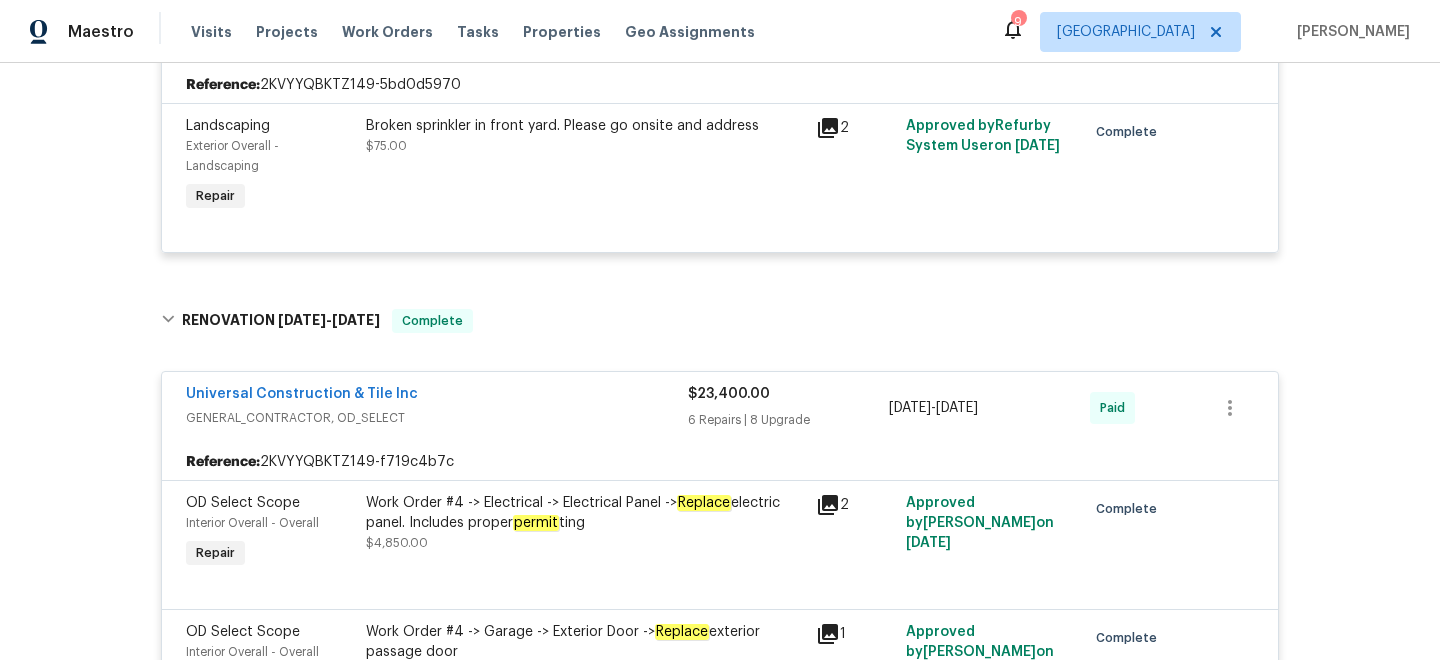 scroll, scrollTop: 0, scrollLeft: 0, axis: both 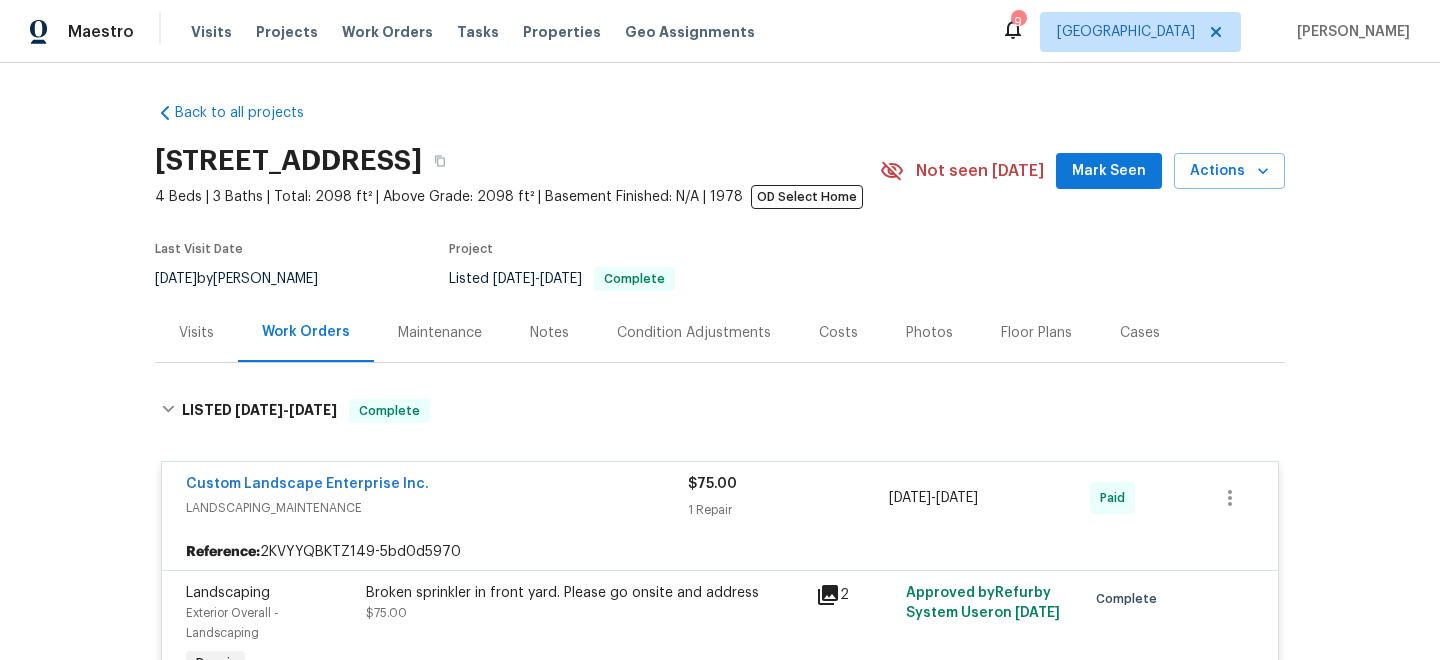click on "Visits" at bounding box center (196, 333) 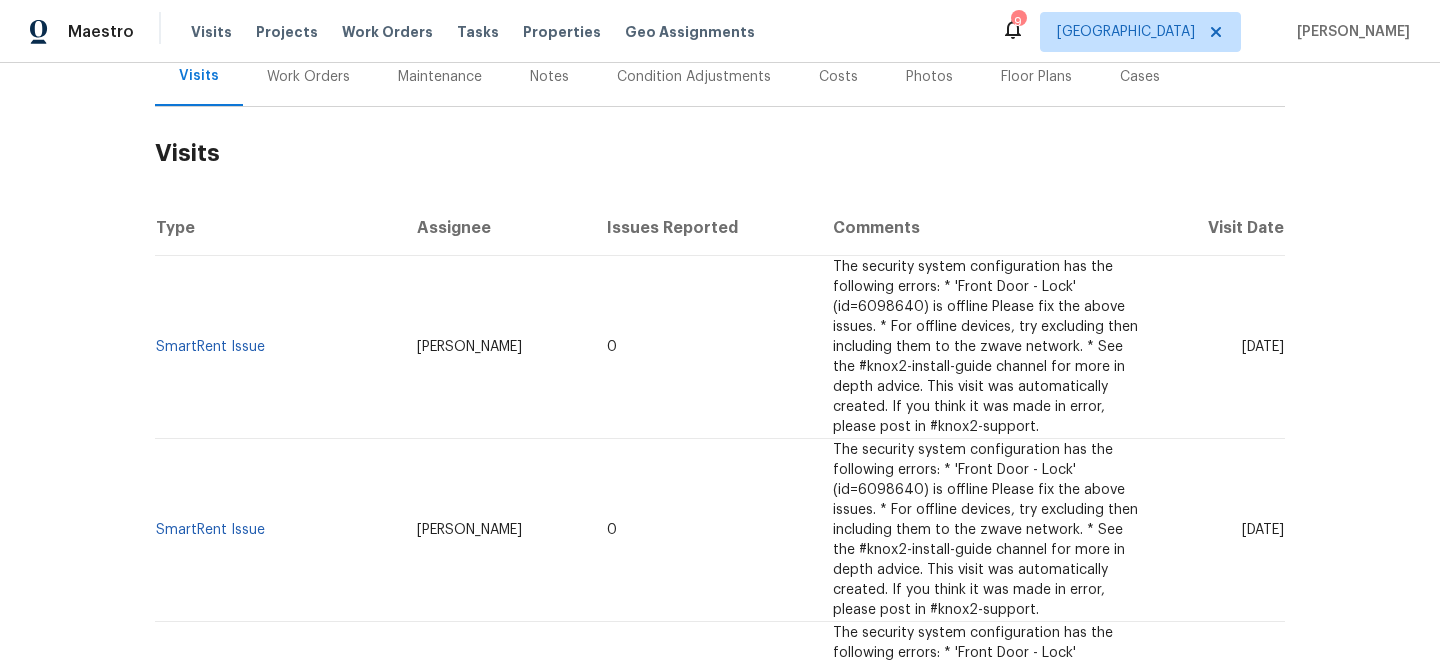 scroll, scrollTop: 0, scrollLeft: 0, axis: both 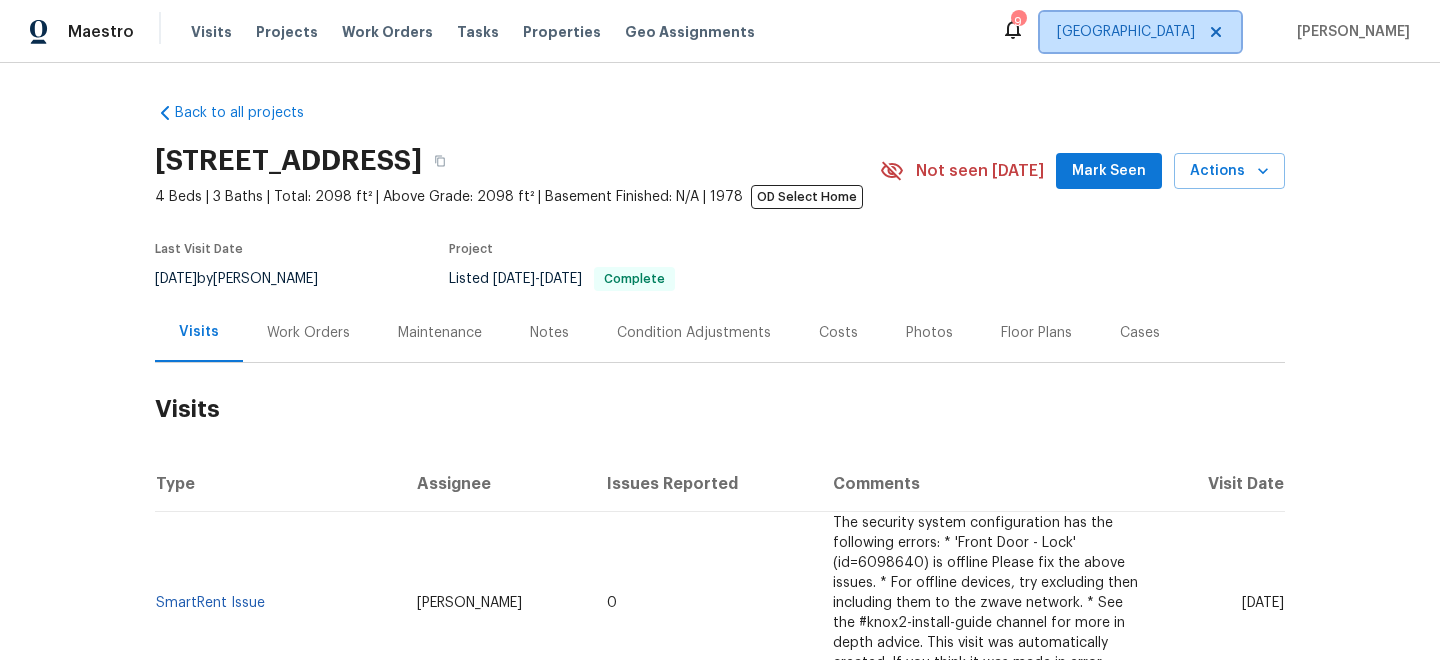 click on "Las Vegas" at bounding box center [1126, 32] 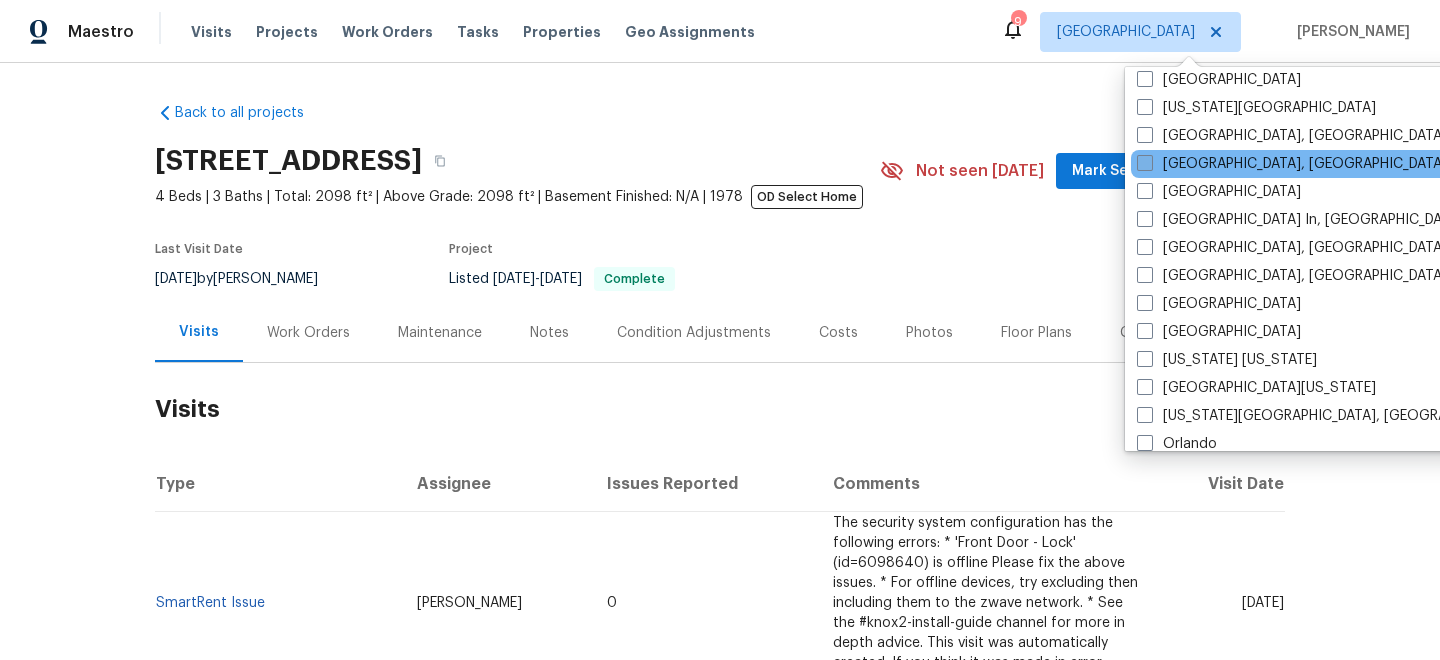 scroll, scrollTop: 750, scrollLeft: 0, axis: vertical 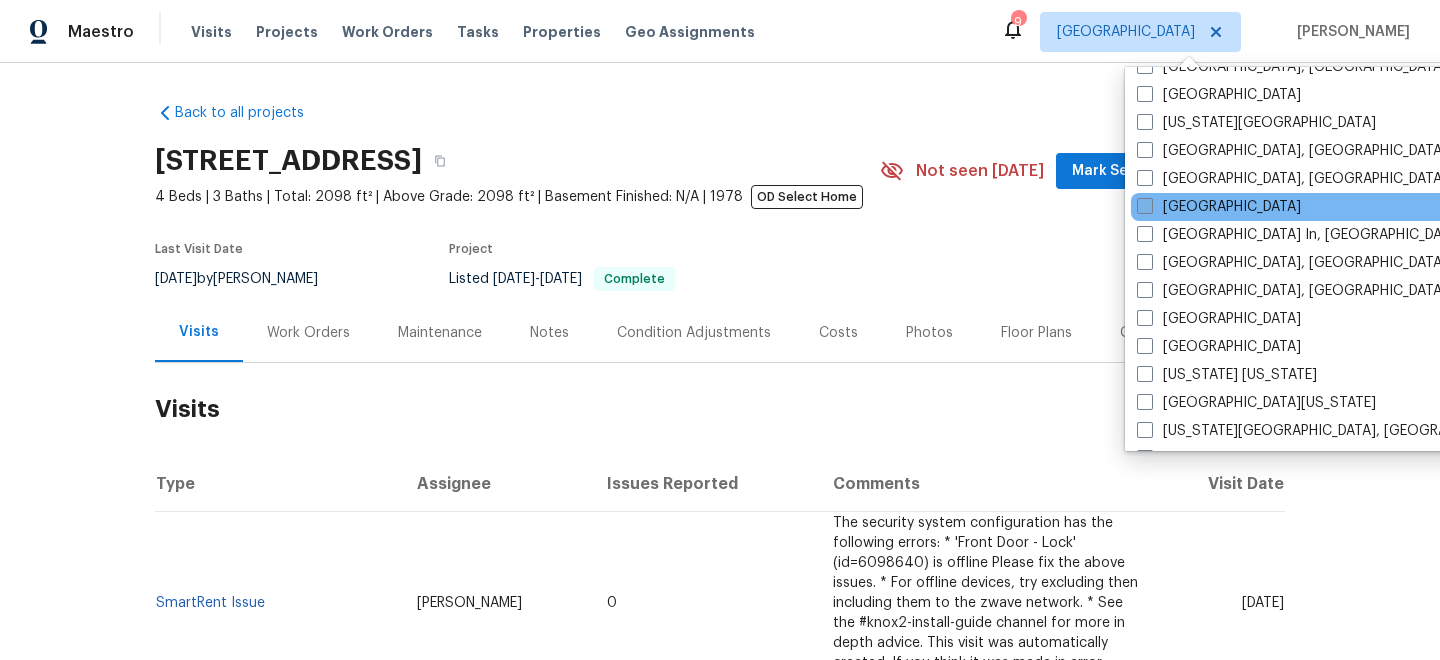 click on "[GEOGRAPHIC_DATA]" at bounding box center [1219, 207] 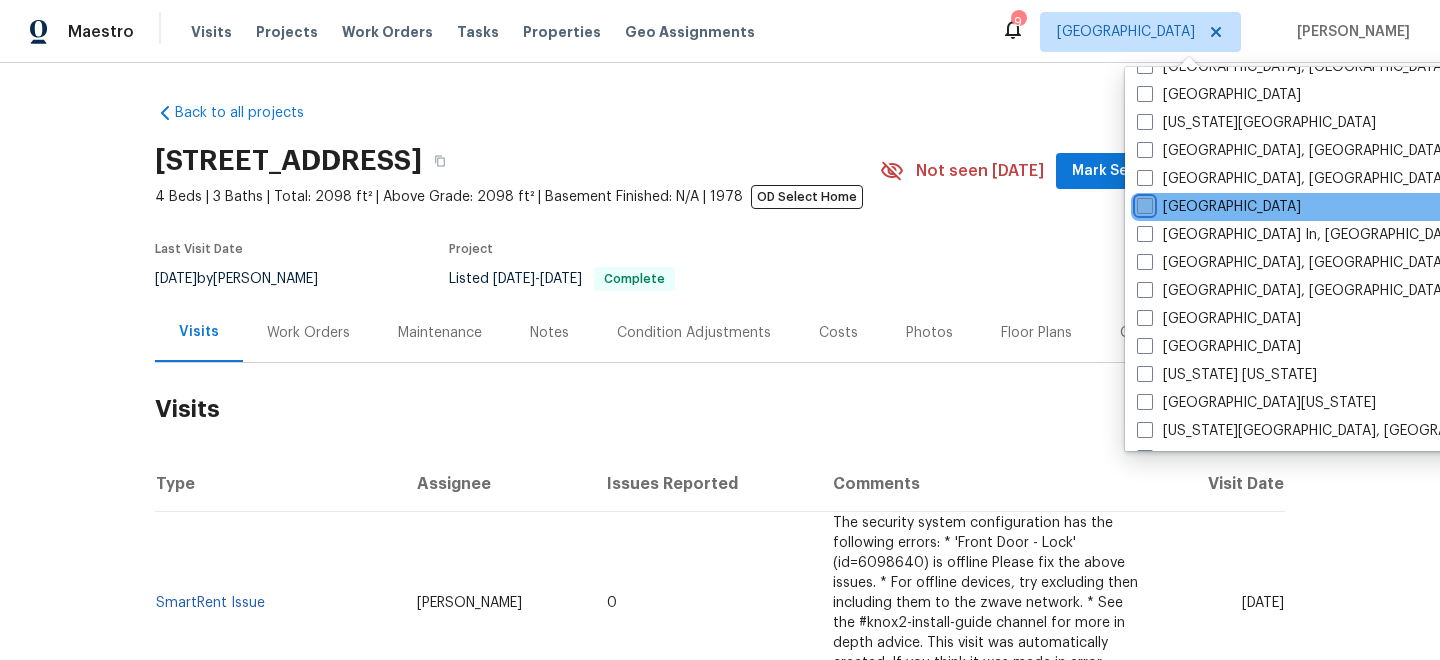 click on "[GEOGRAPHIC_DATA]" at bounding box center (1143, 203) 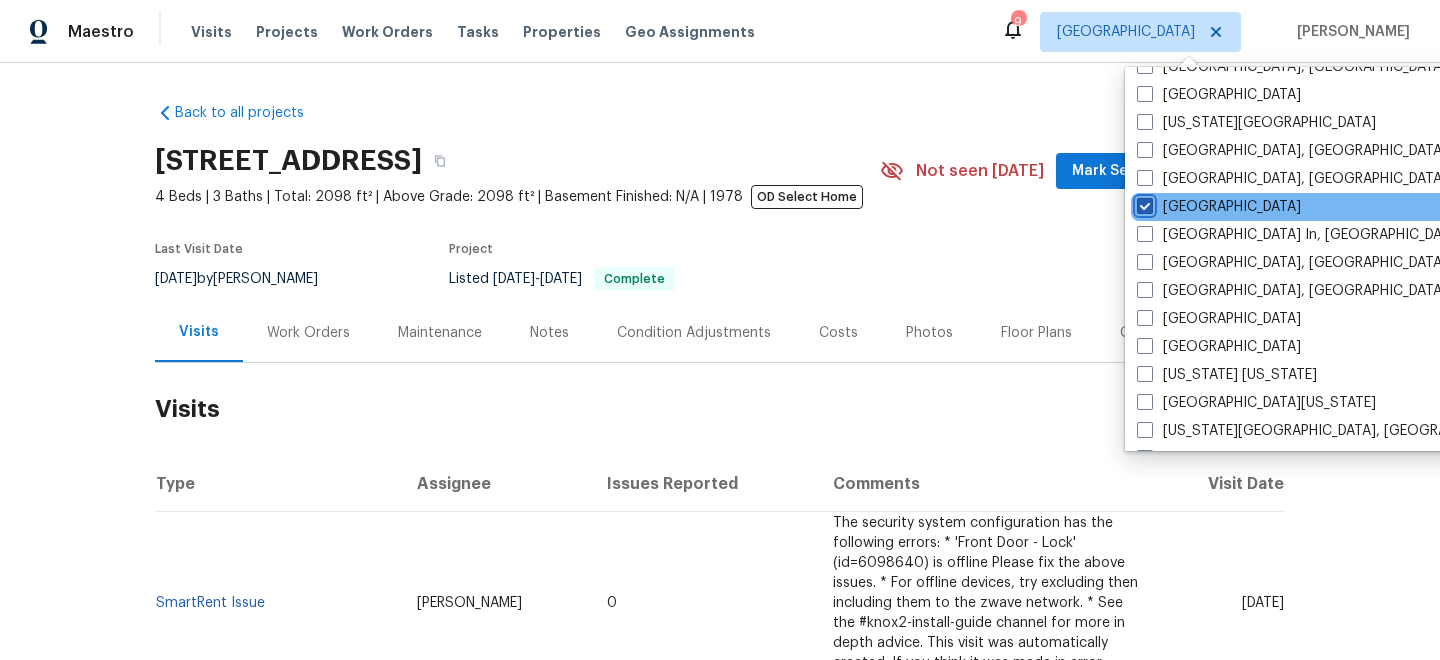 checkbox on "true" 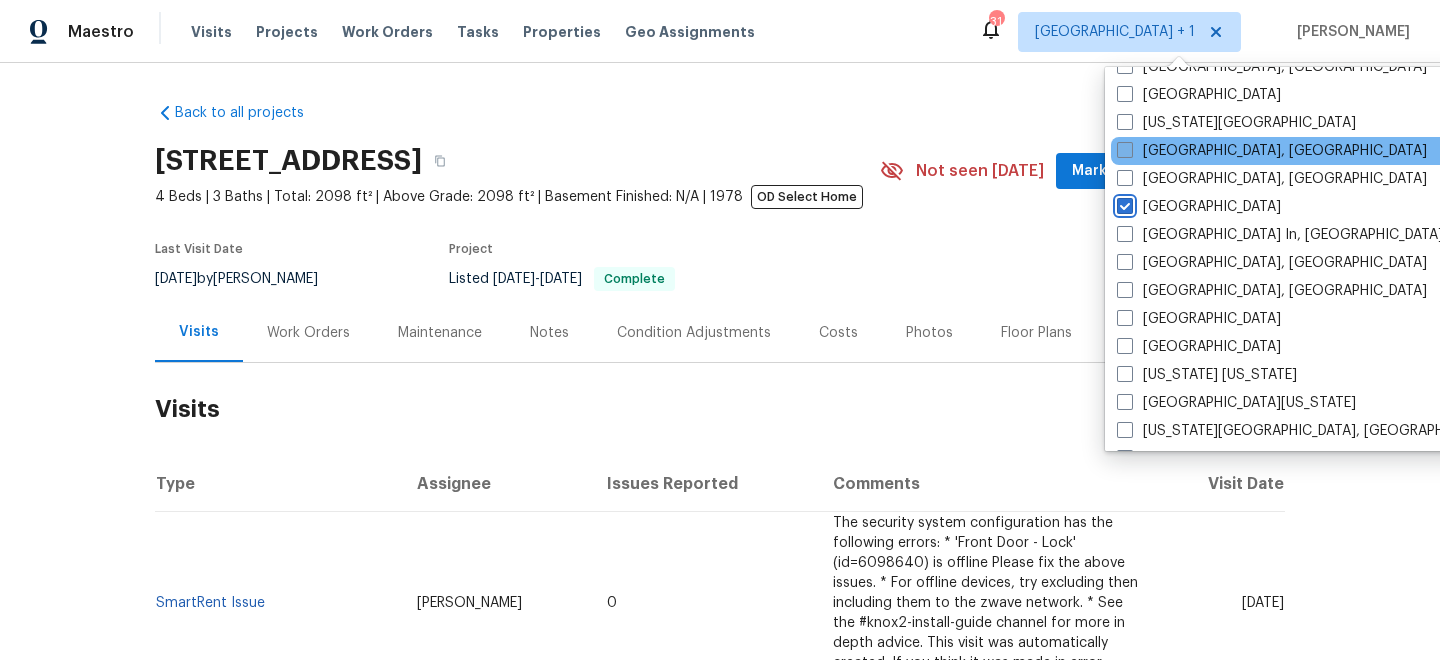 scroll, scrollTop: 0, scrollLeft: 0, axis: both 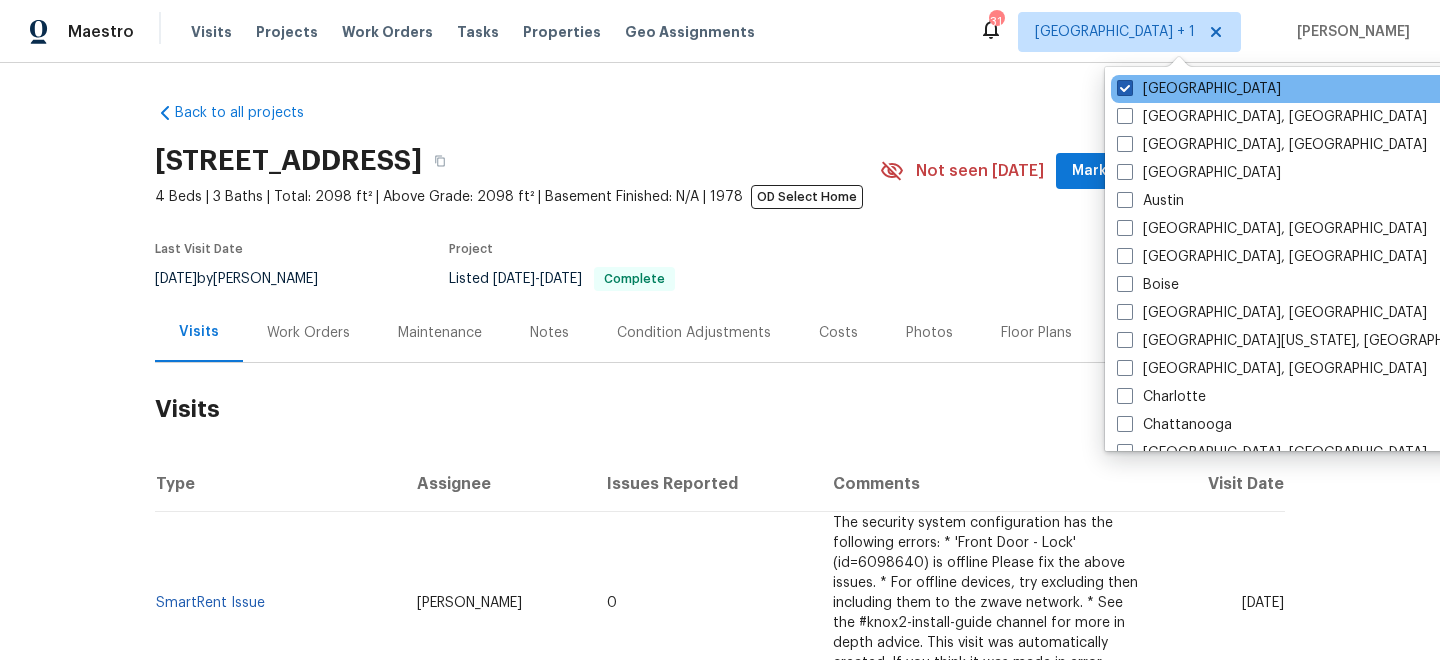 click on "Las Vegas" at bounding box center (1199, 89) 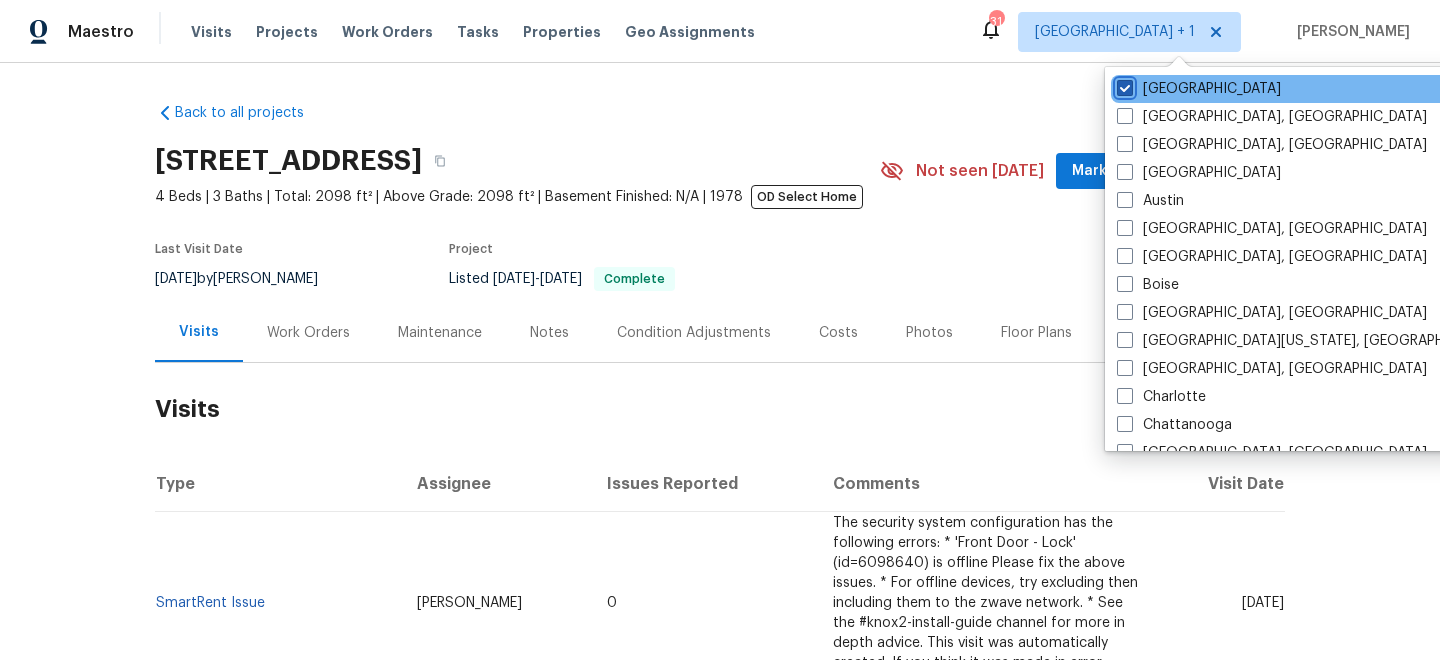 click on "Las Vegas" at bounding box center (1123, 85) 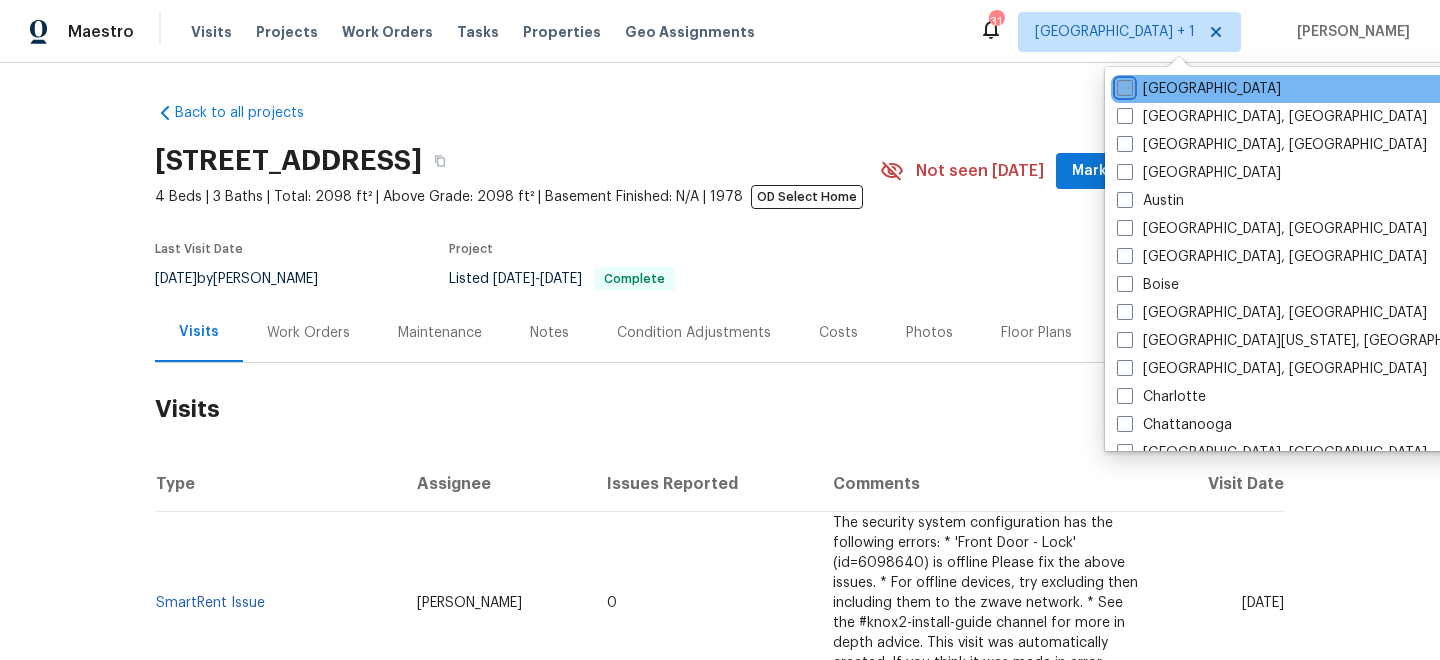 checkbox on "false" 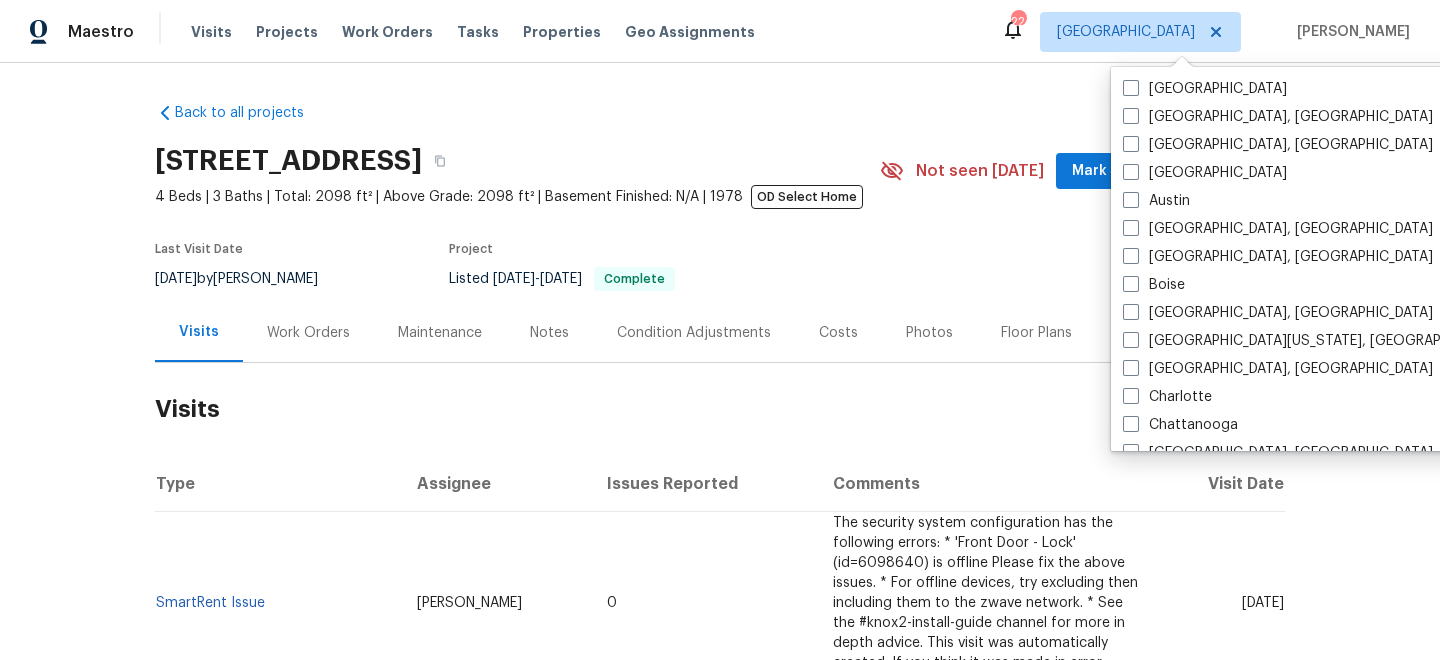 click on "Back to all projects 2230 La Crosse Cir, Claremont, CA 91711 4 Beds | 3 Baths | Total: 2098 ft² | Above Grade: 2098 ft² | Basement Finished: N/A | 1978 OD Select Home Not seen today Mark Seen Actions Last Visit Date 7/14/2025  by  Benjamin Reyes   Project Listed   6/12/2025  -  6/17/2025 Complete Visits Work Orders Maintenance Notes Condition Adjustments Costs Photos Floor Plans Cases Visits Type Assignee Issues Reported Comments Visit Date SmartRent Issue Benjamin Reyes 0 The security system configuration has the following errors:
* 'Front Door - Lock' (id=6098640) is offline
Please fix the above issues.
* For offline devices, try excluding then including them to the zwave network.
* See the #knox2-install-guide channel for more in depth advice.
This visit was automatically created. If you think it was made in error, please post in #knox2-support. Mon, Jul 14 2025 SmartRent Issue Benjamin Reyes 0 Thu, Jul 10 2025 SmartRent Issue Benjamin Reyes 0 Mon, Jul 07 2025 Setup Benjamin Reyes 0 - 0 Setup" at bounding box center (720, 1411) 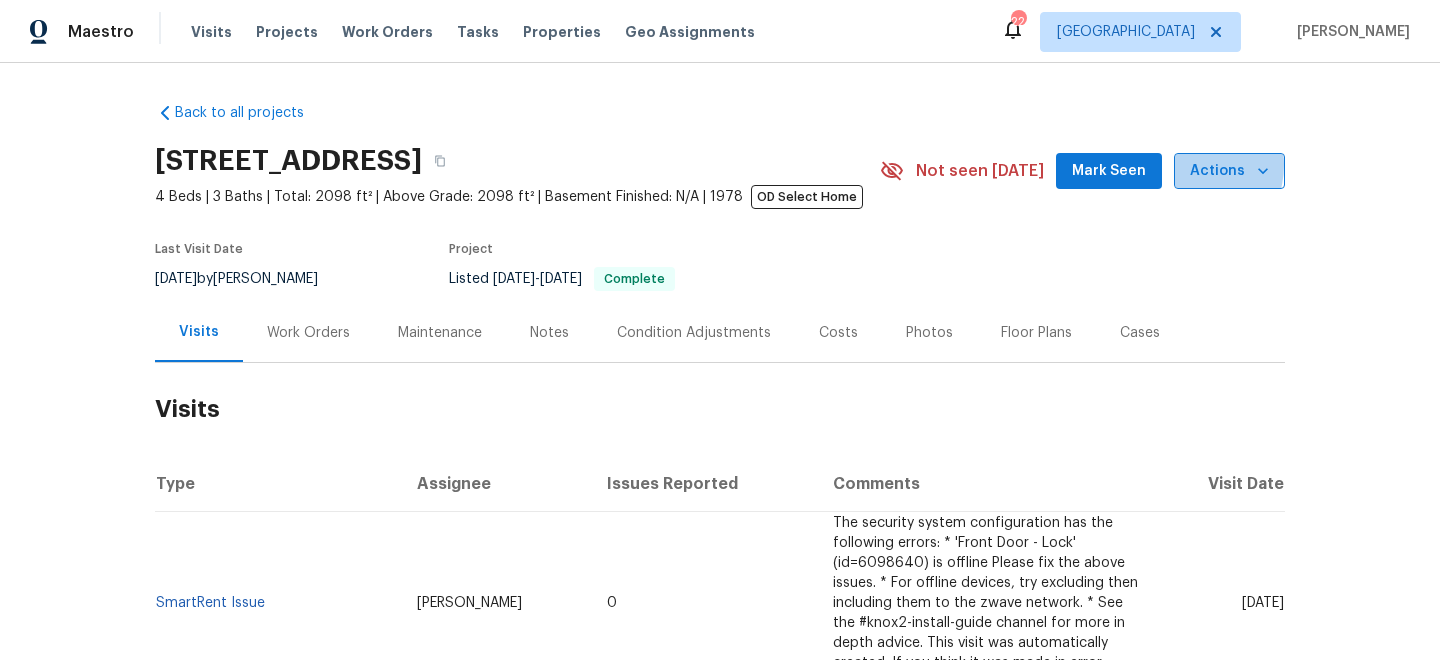 click on "Actions" at bounding box center [1229, 171] 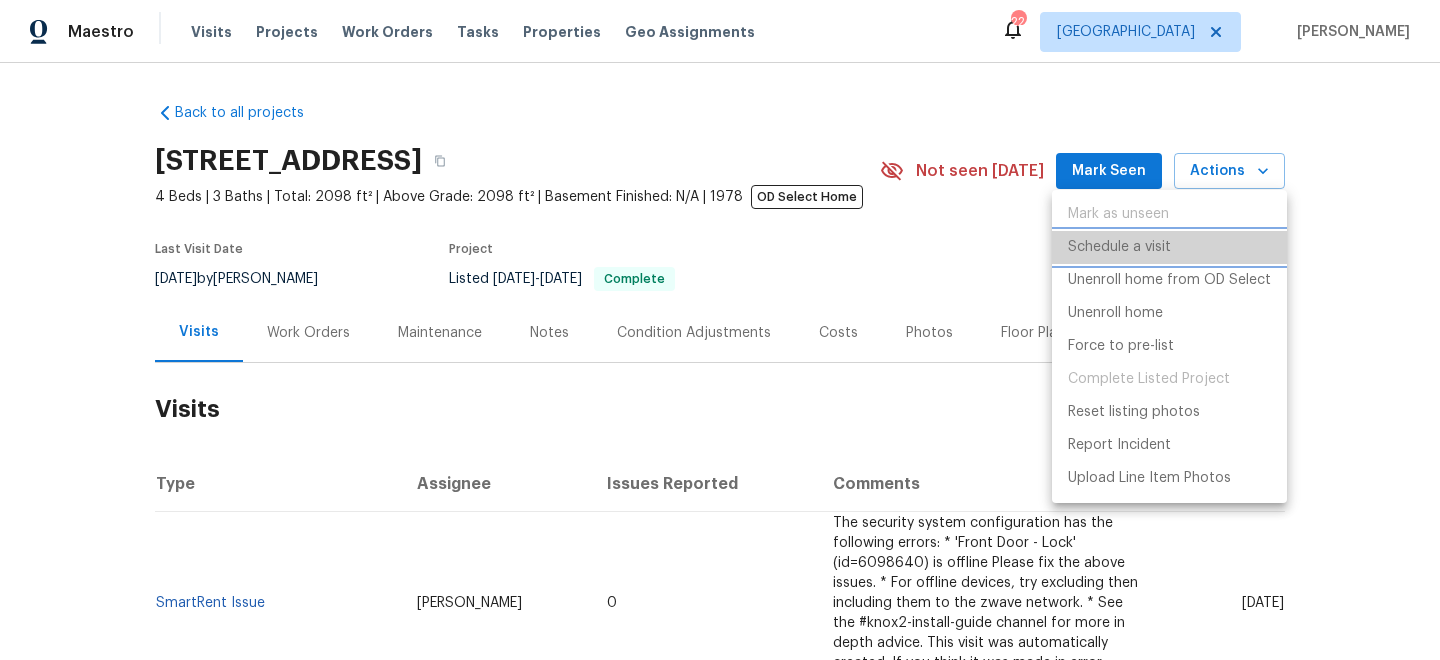 click on "Schedule a visit" at bounding box center [1169, 247] 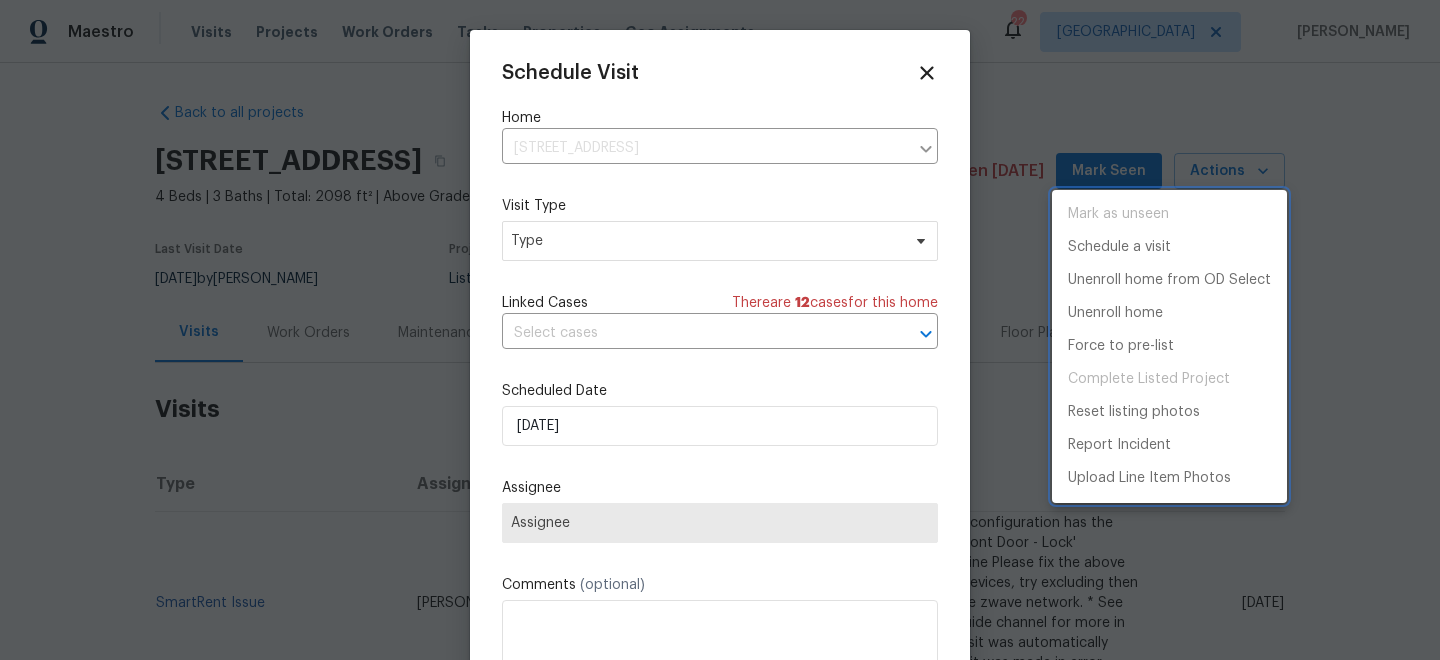 click at bounding box center [720, 330] 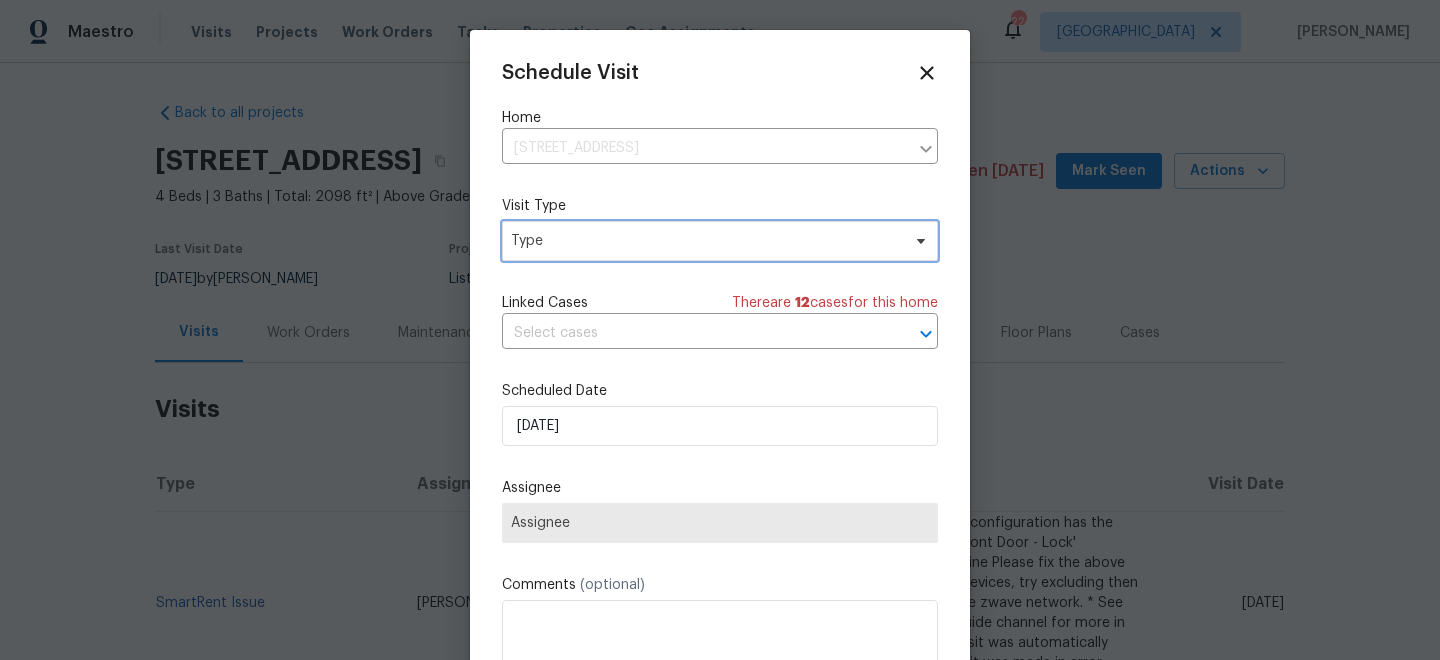click on "Type" at bounding box center (705, 241) 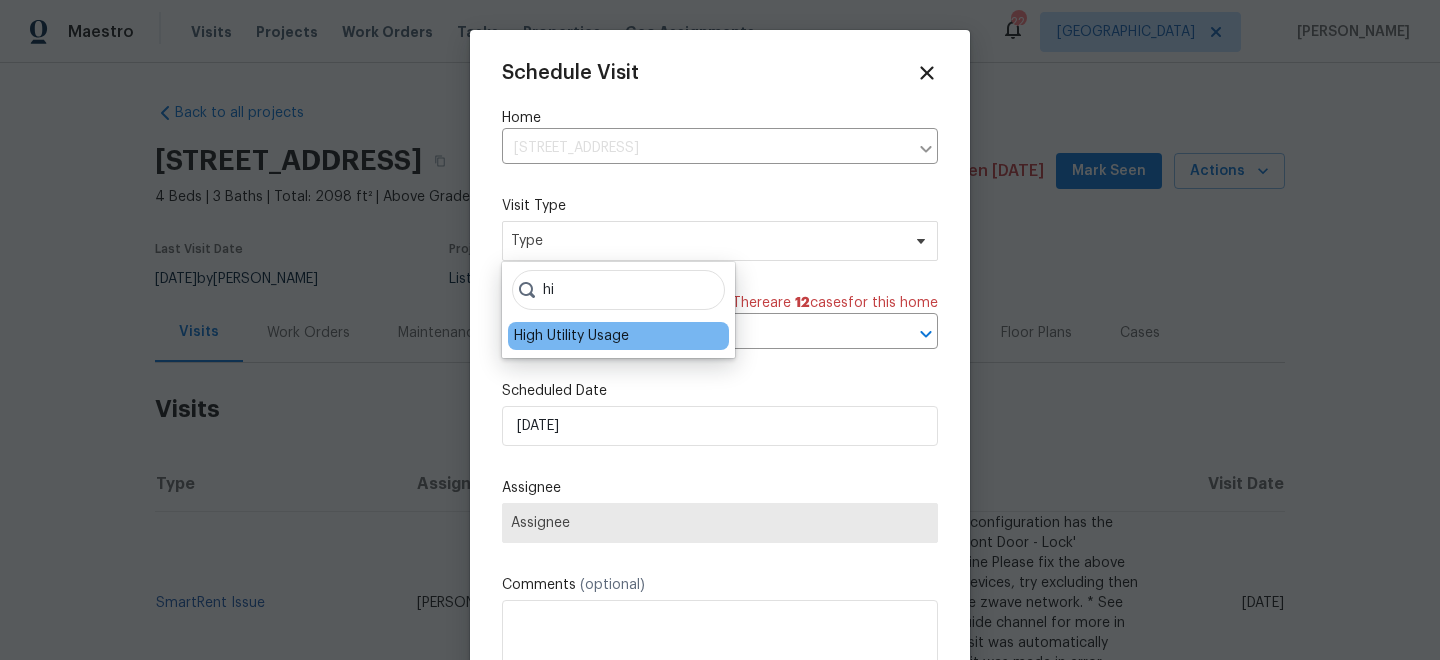 type on "hi" 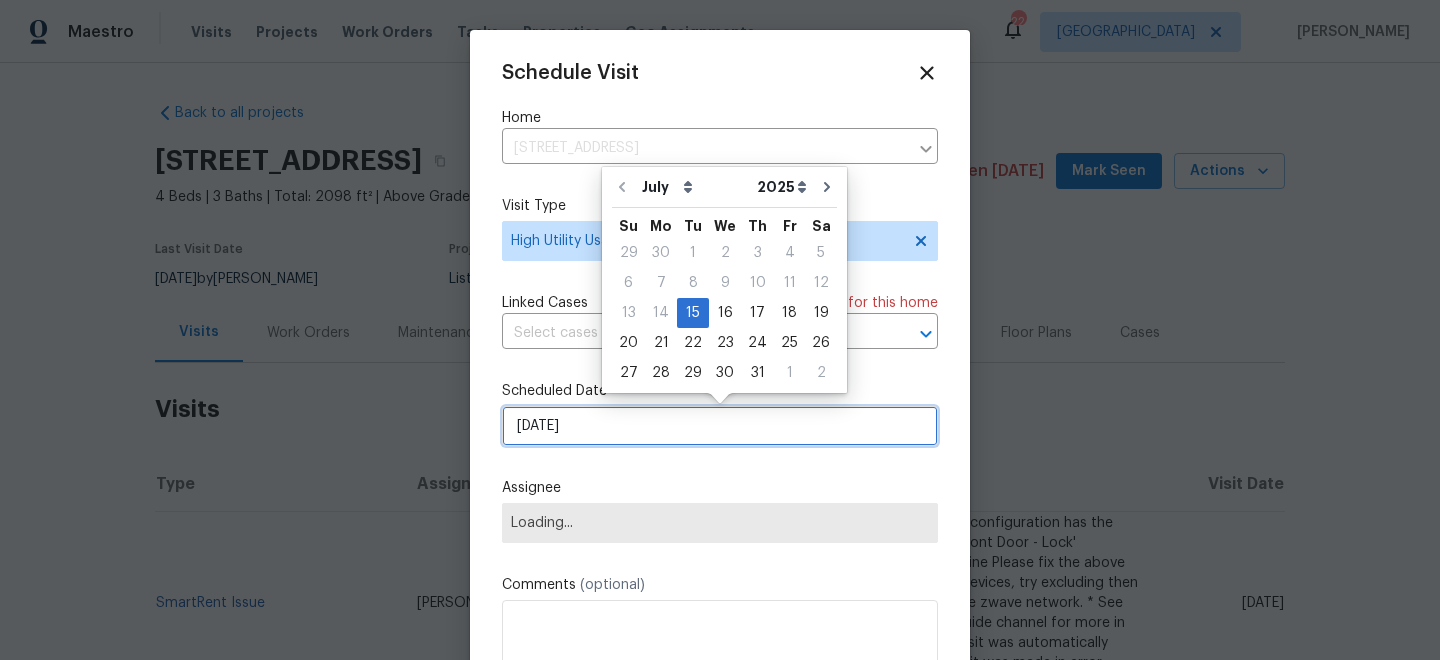 click on "15/07/2025" at bounding box center [720, 426] 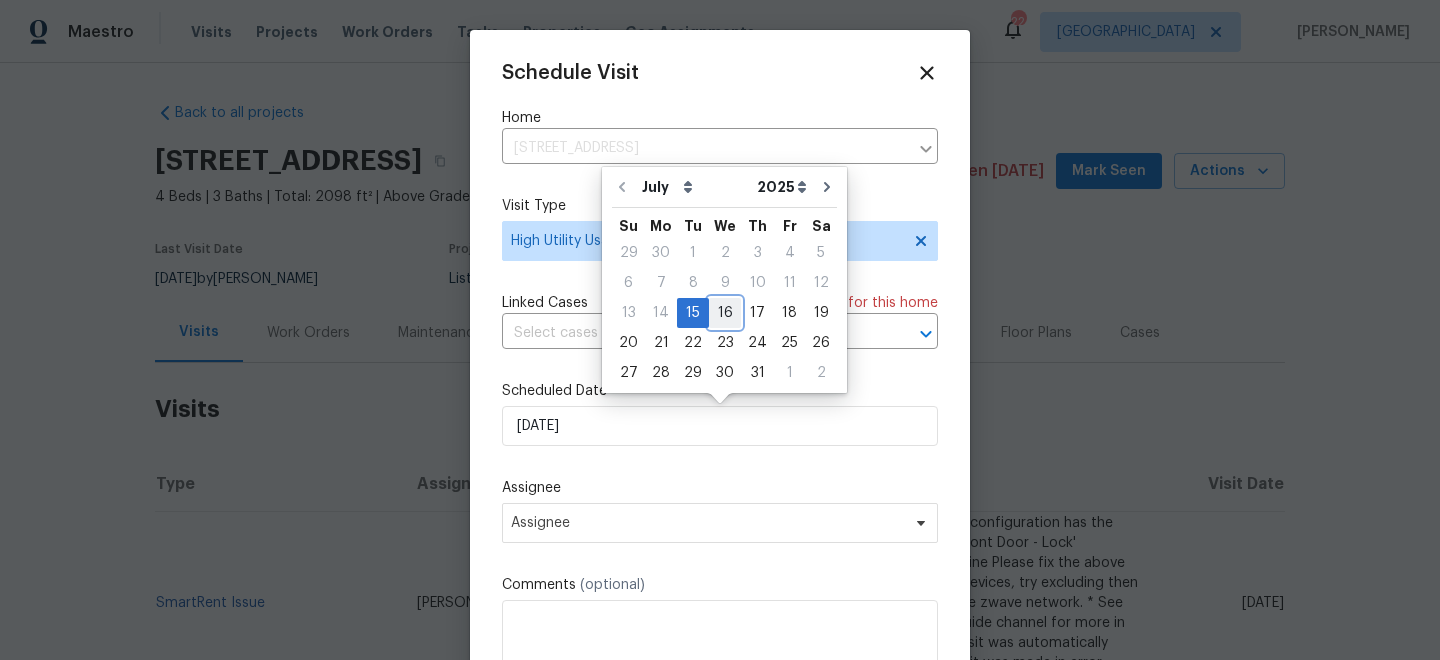 click on "16" at bounding box center [725, 313] 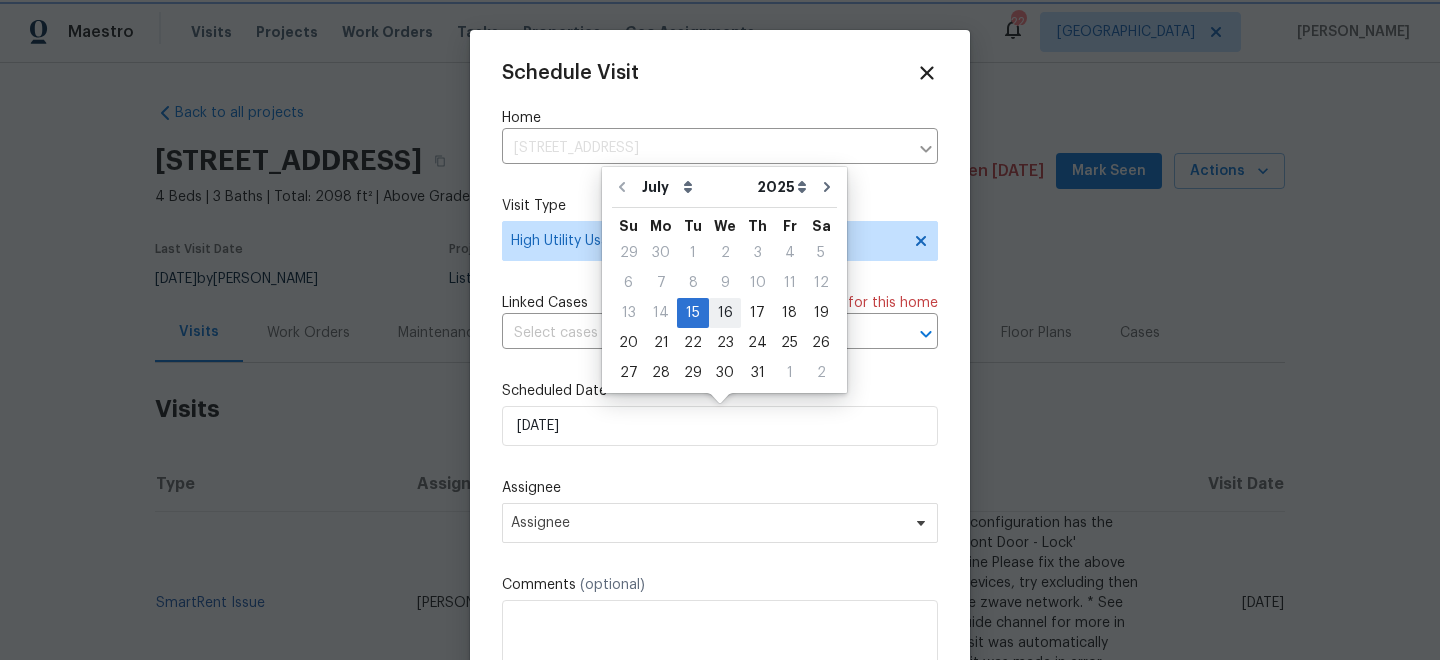 type on "16/07/2025" 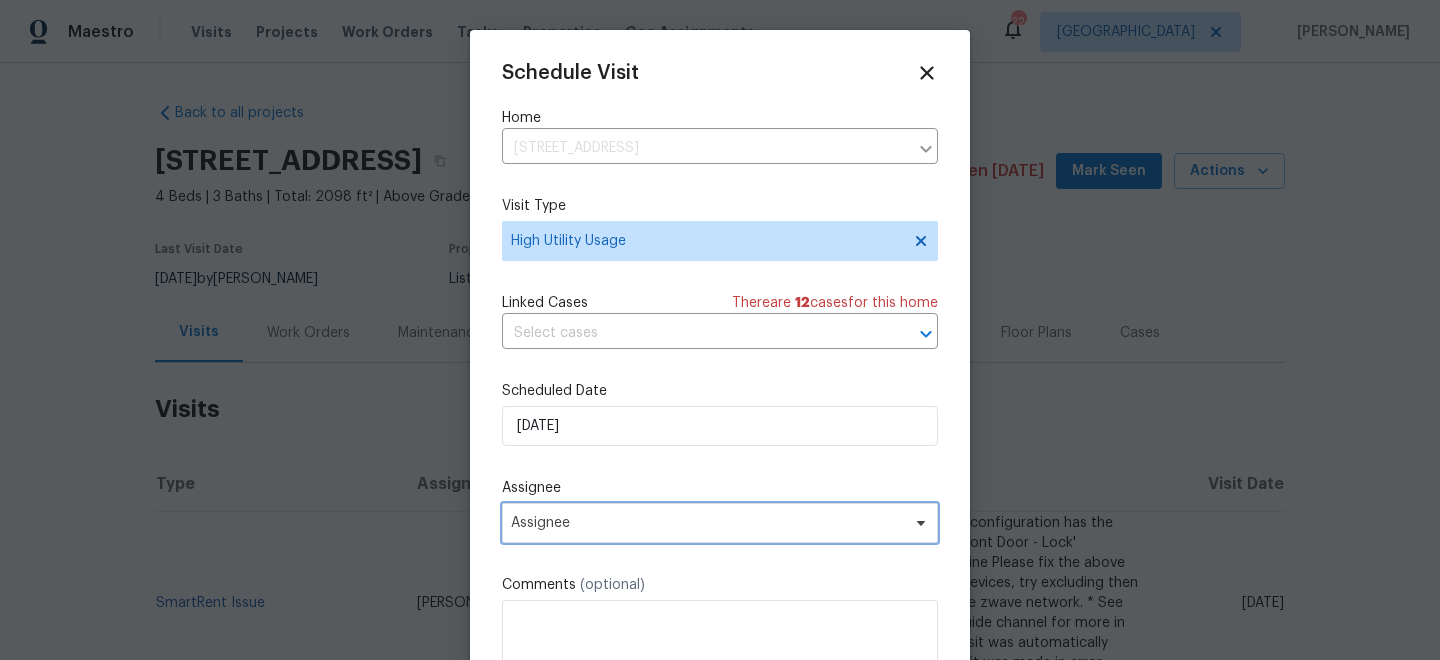 click on "Assignee" at bounding box center (707, 523) 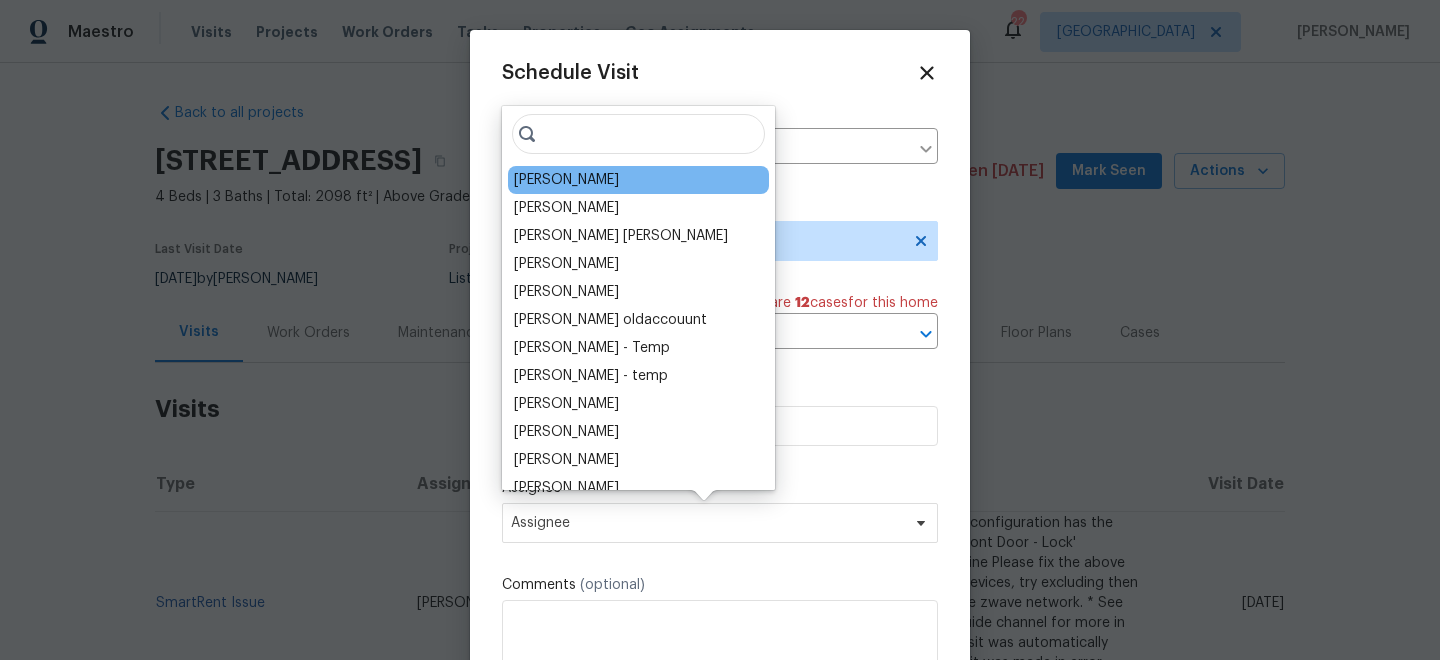 click on "Benjamin Reyes" at bounding box center (566, 180) 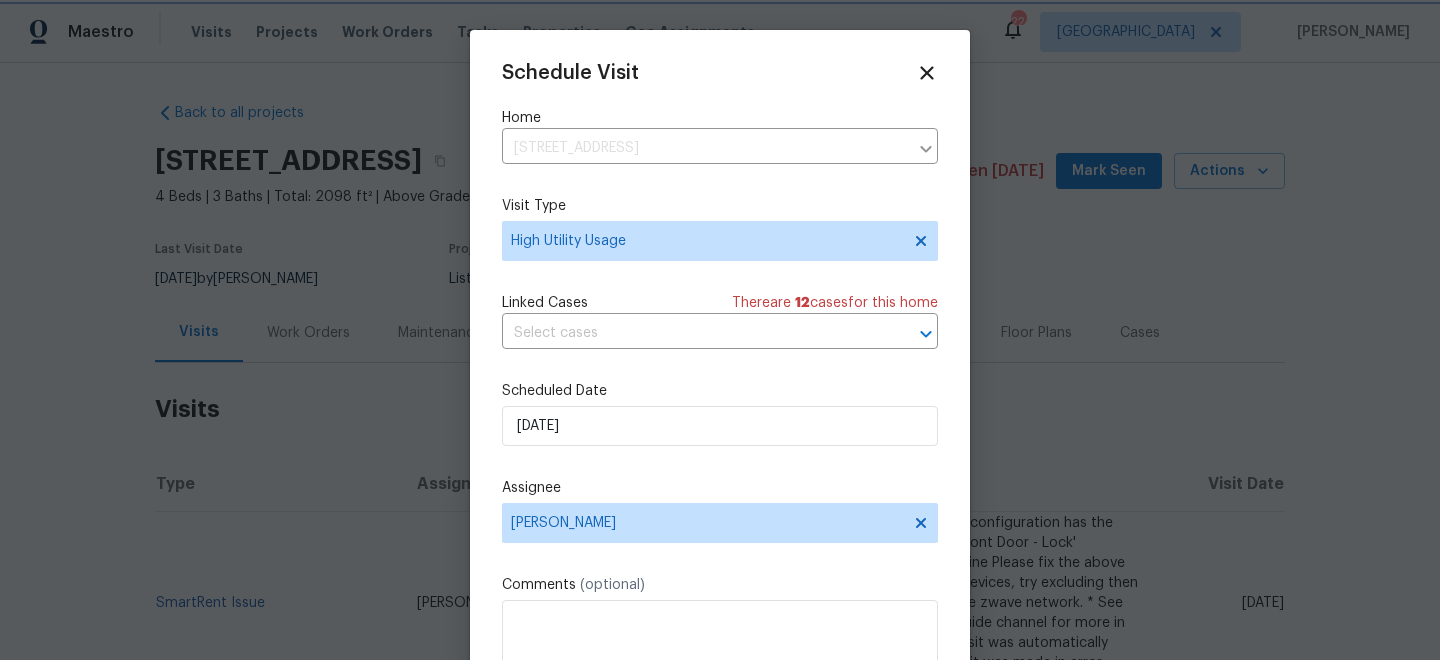 scroll, scrollTop: 36, scrollLeft: 0, axis: vertical 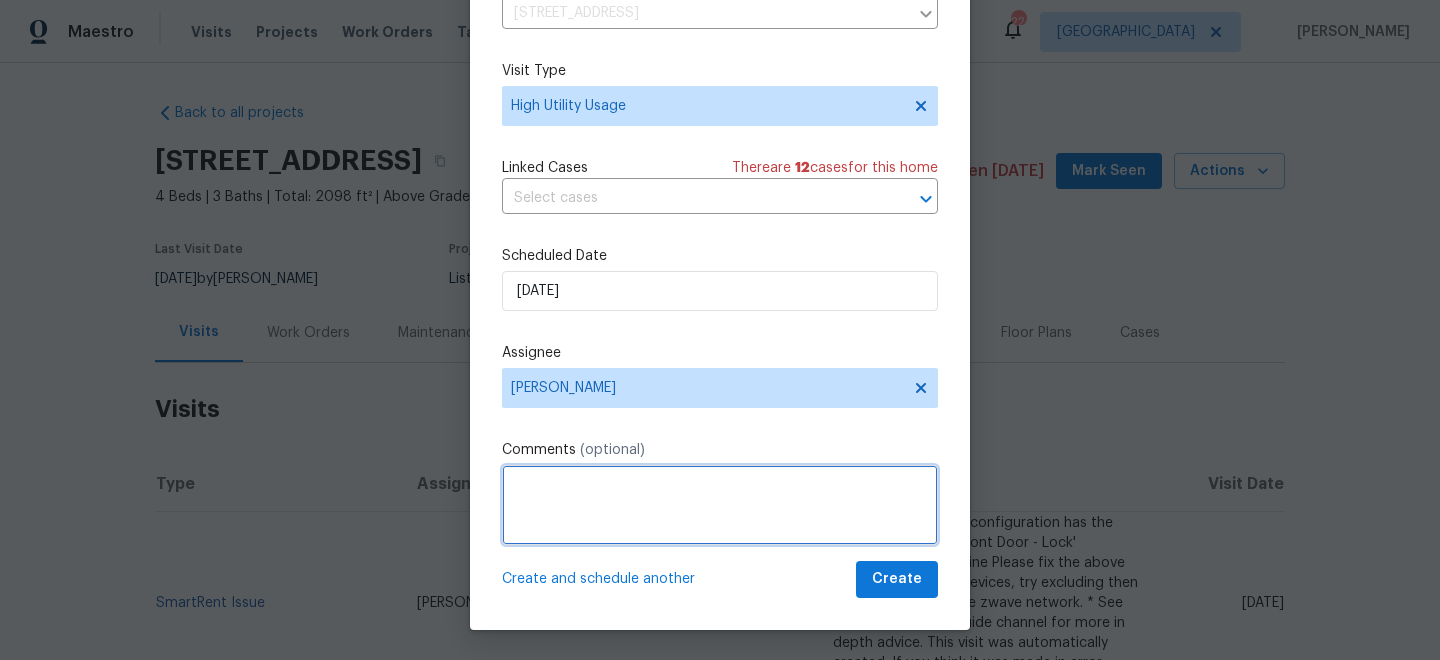 click at bounding box center (720, 505) 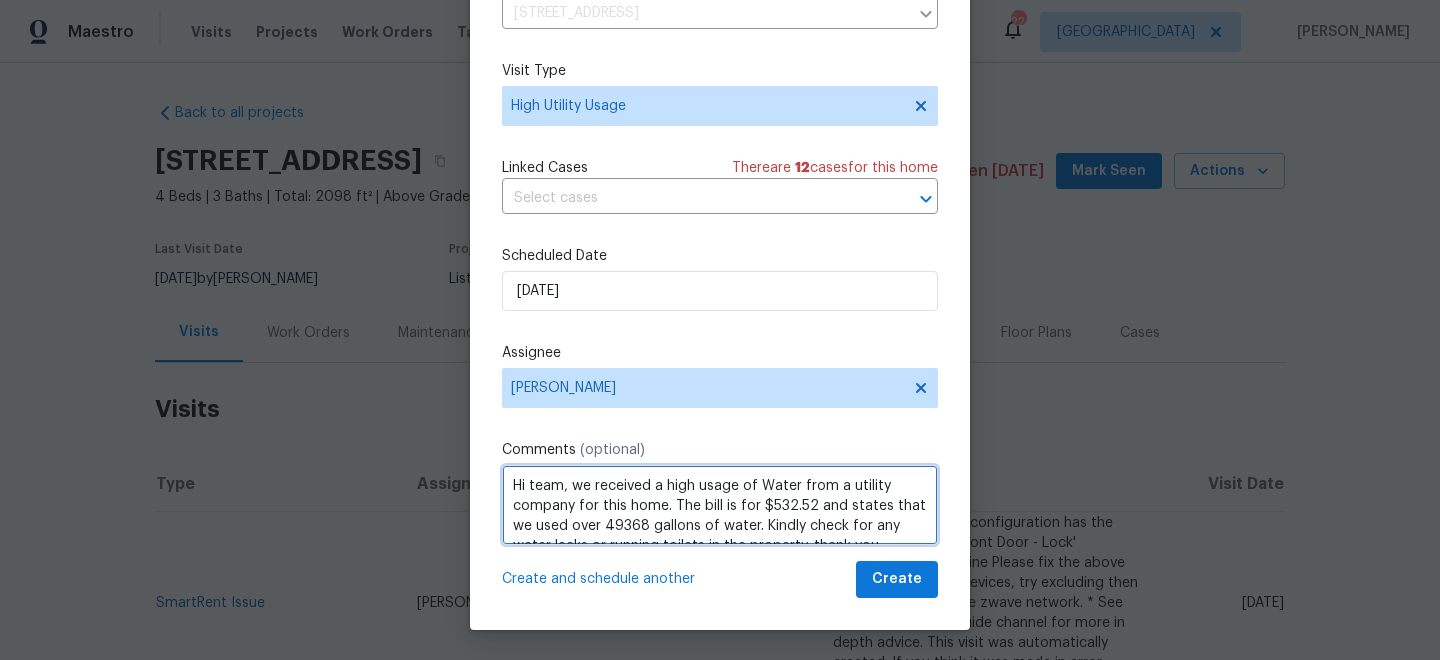 scroll, scrollTop: 9, scrollLeft: 0, axis: vertical 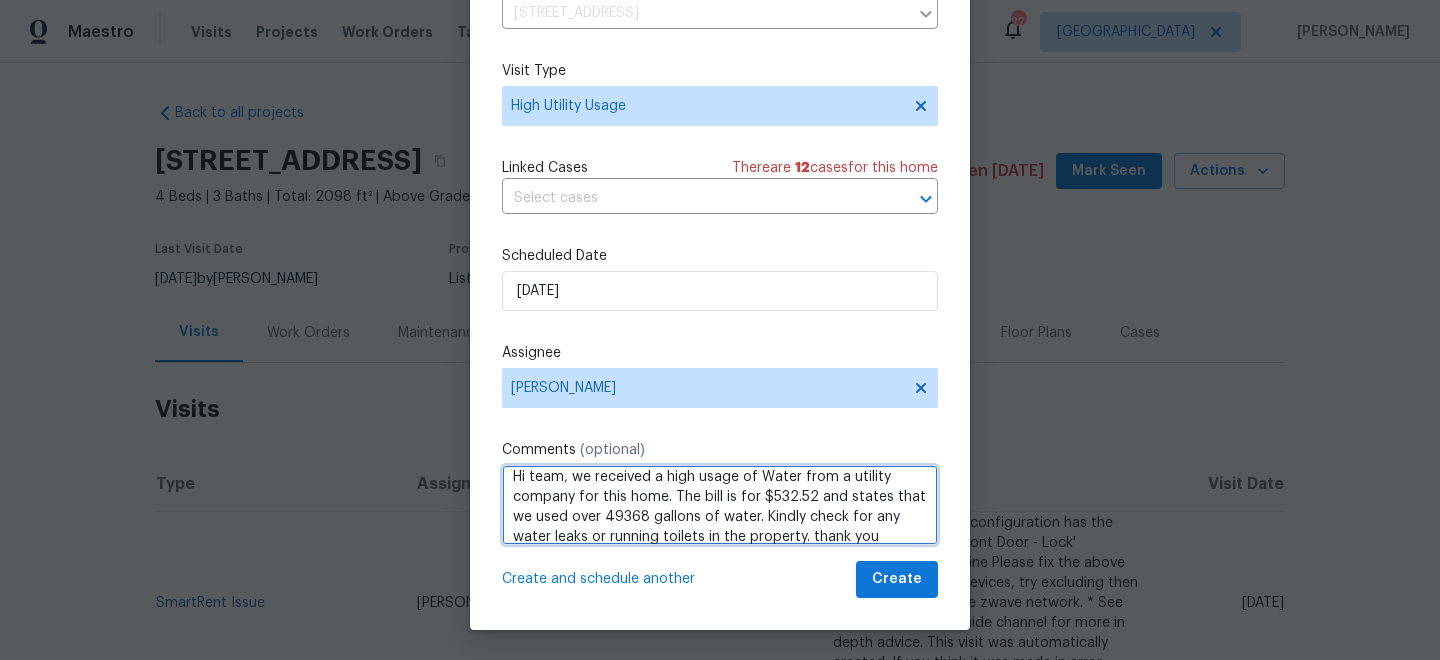 click on "49,368" at bounding box center [0, 0] 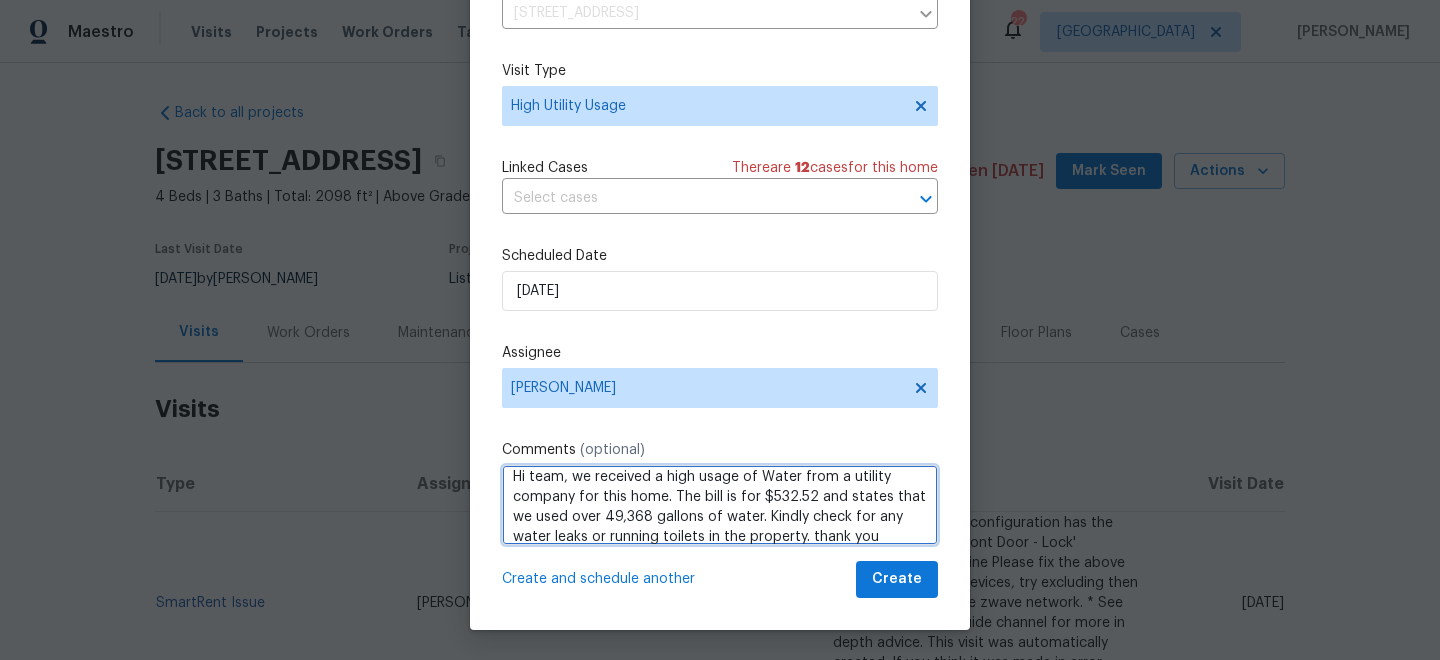 click on "Correct the capitalization We" at bounding box center (0, 0) 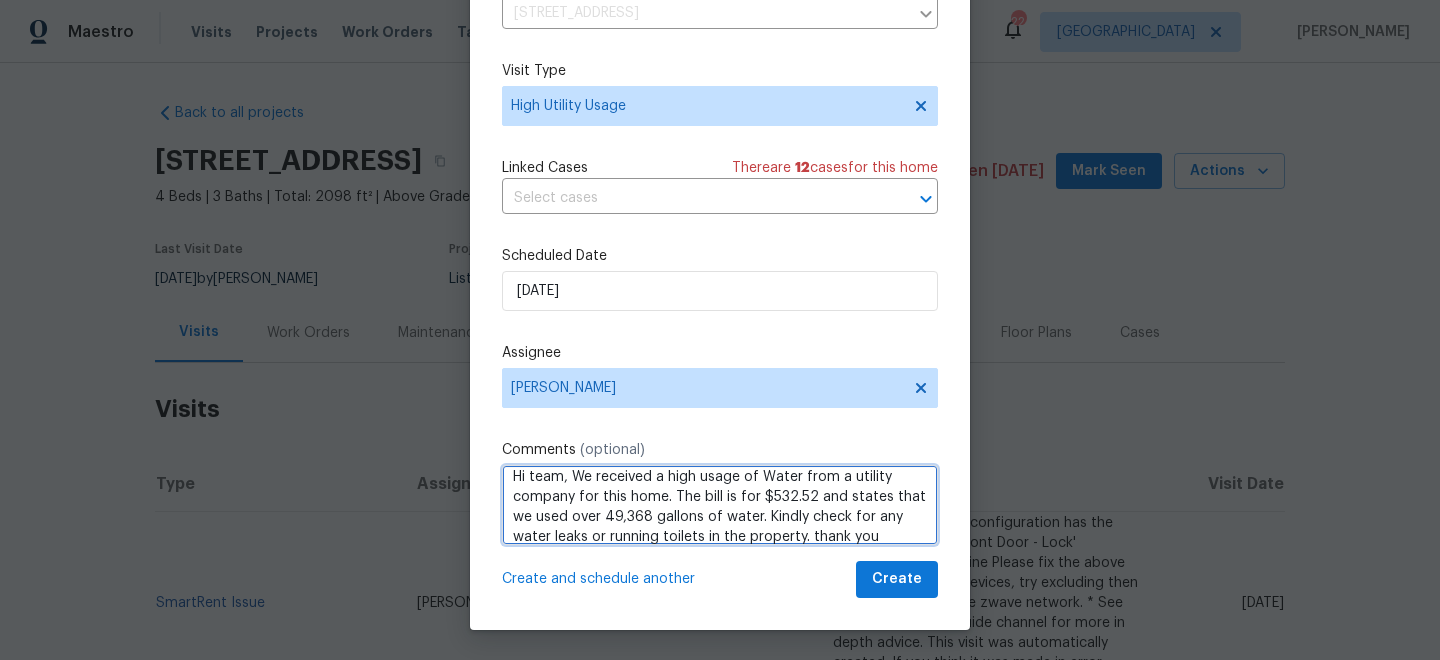 click on "Add a word high  water" at bounding box center [0, 0] 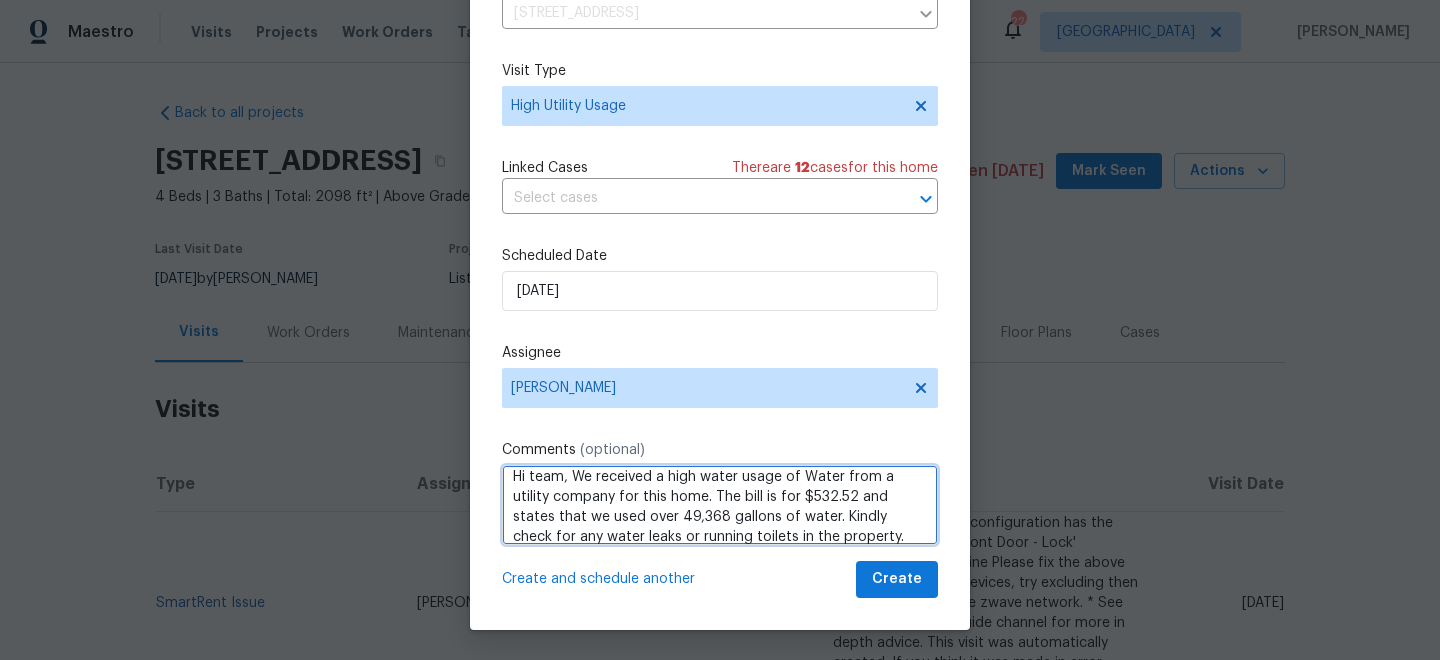 click on "bill" at bounding box center (0, 0) 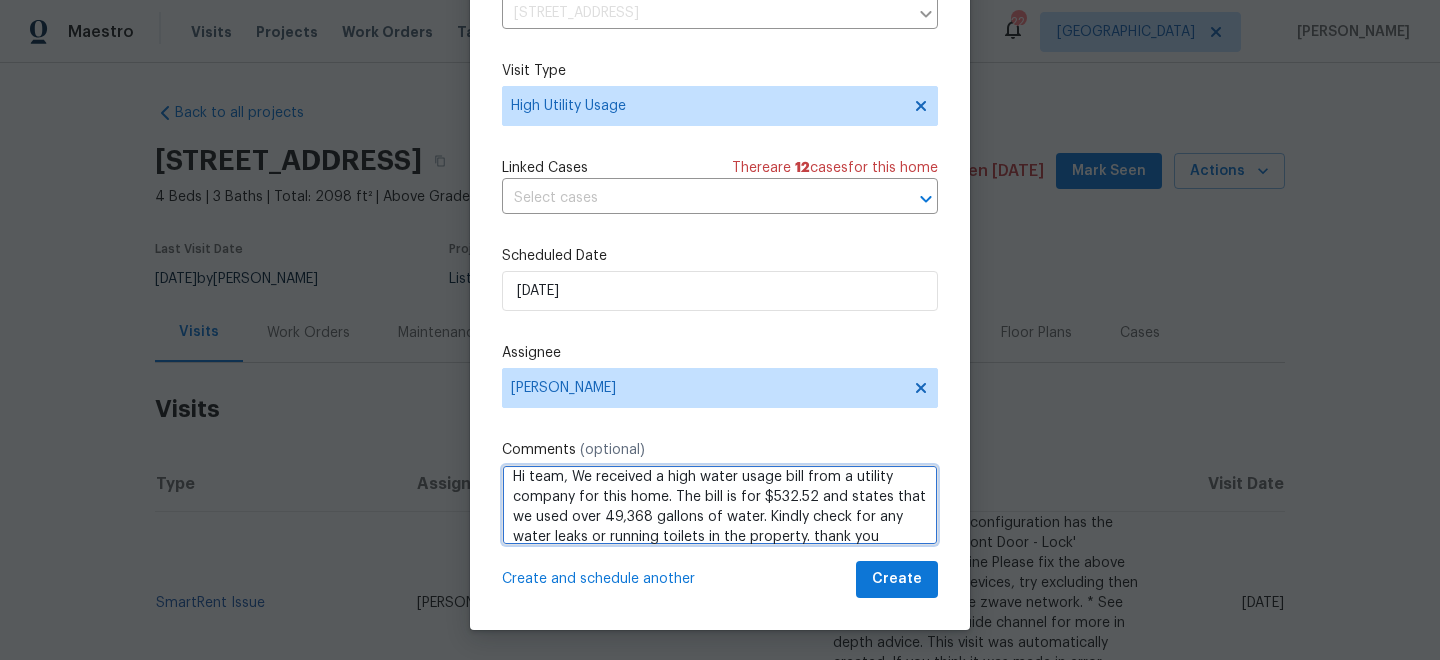 scroll, scrollTop: 22, scrollLeft: 0, axis: vertical 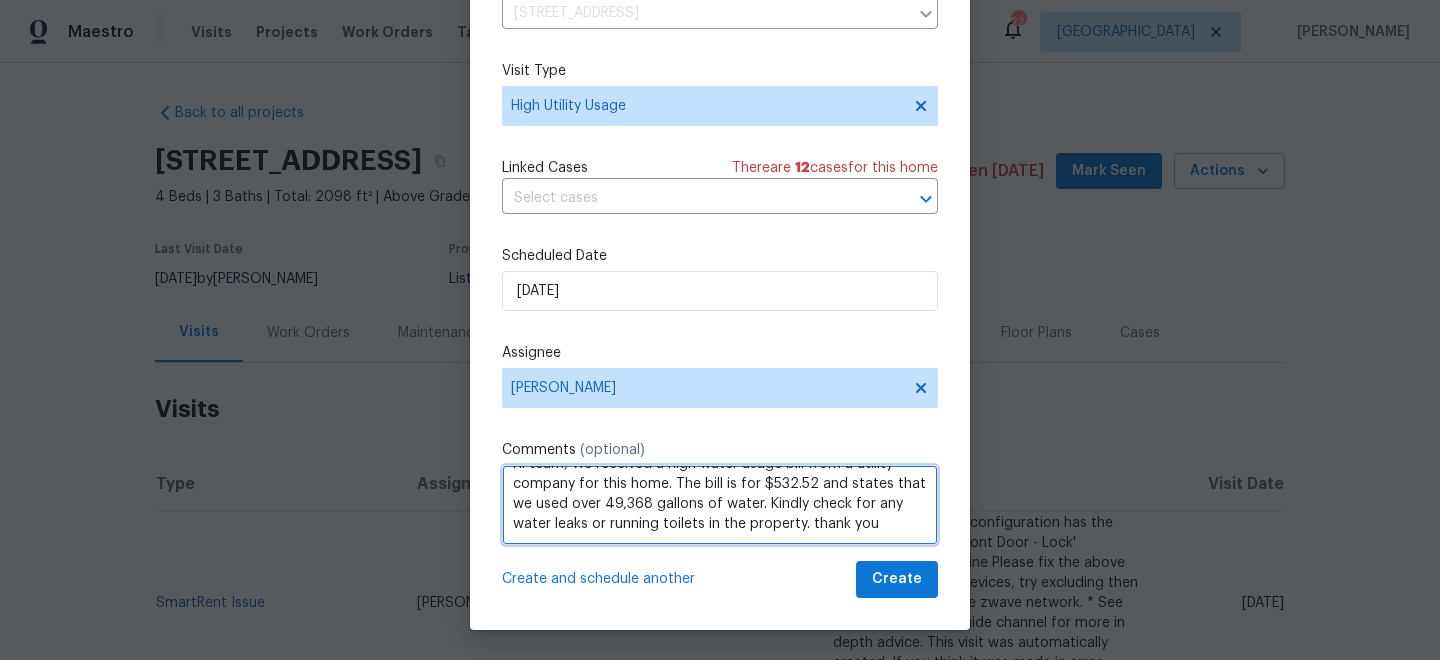 type on "Hi team, We received a high water usage bill from a utility company for this home. The bill is for $532.52 and states that we used over 49,368 gallons of water. Kindly check for any water leaks or running toilets in the property. thank you" 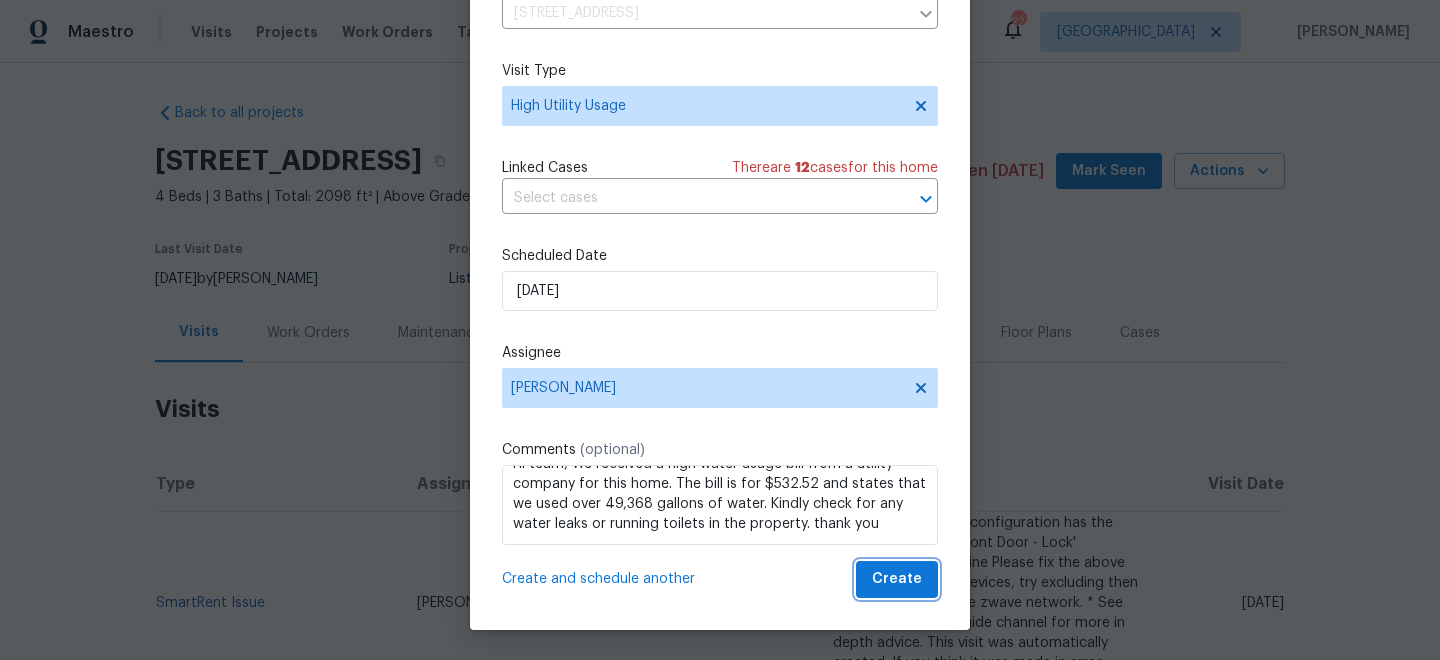 click on "Create" at bounding box center (897, 579) 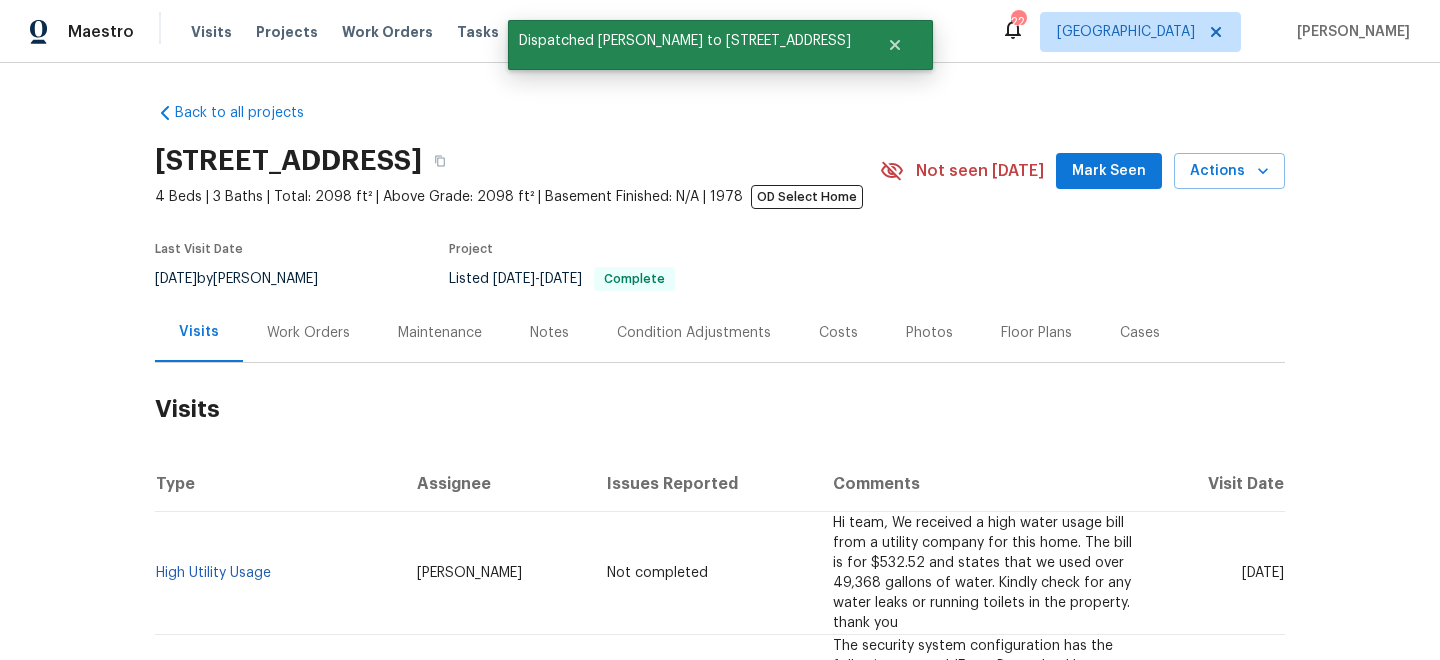 scroll, scrollTop: 0, scrollLeft: 0, axis: both 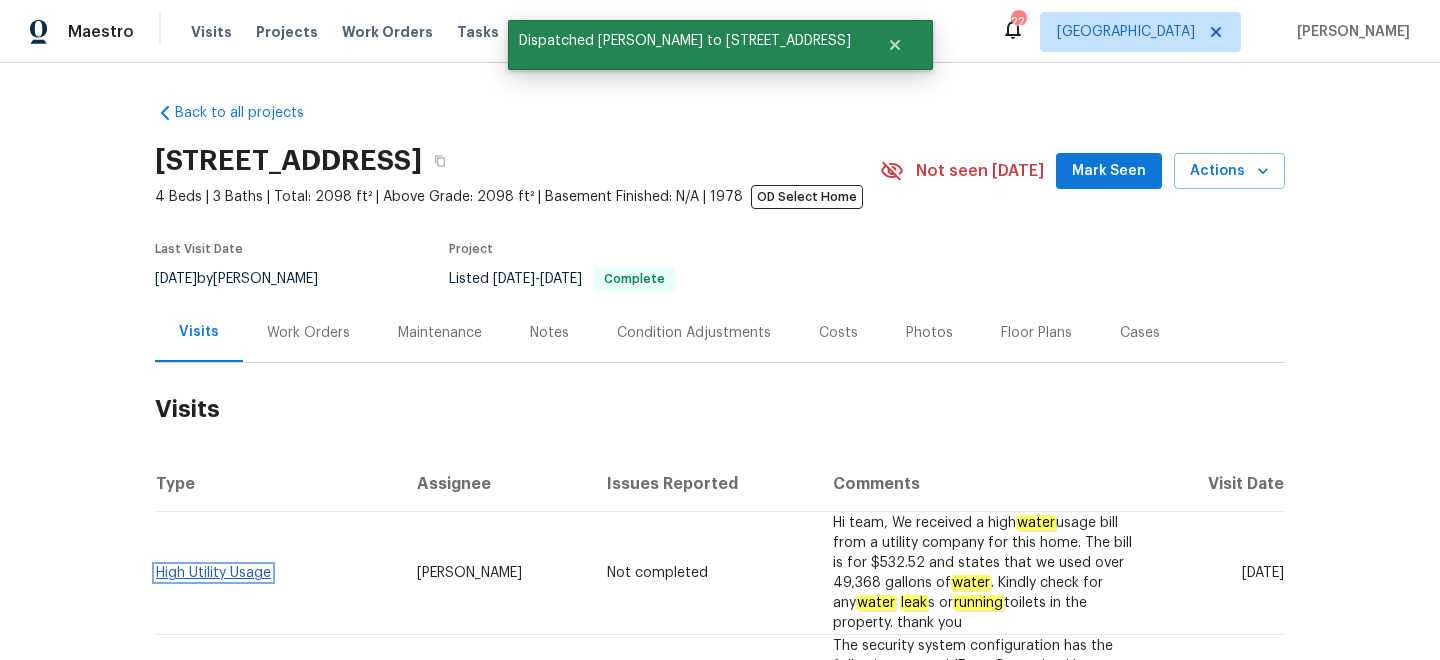 click on "High Utility Usage" at bounding box center [213, 573] 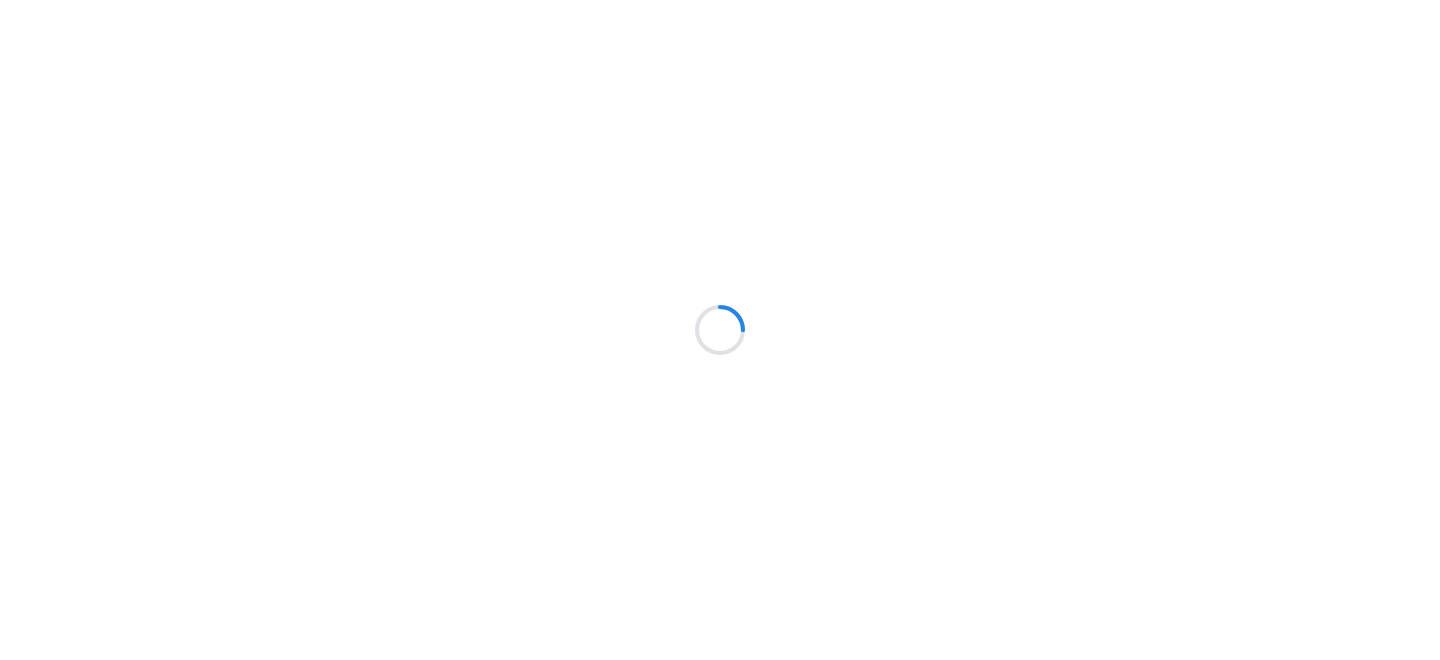 scroll, scrollTop: 0, scrollLeft: 0, axis: both 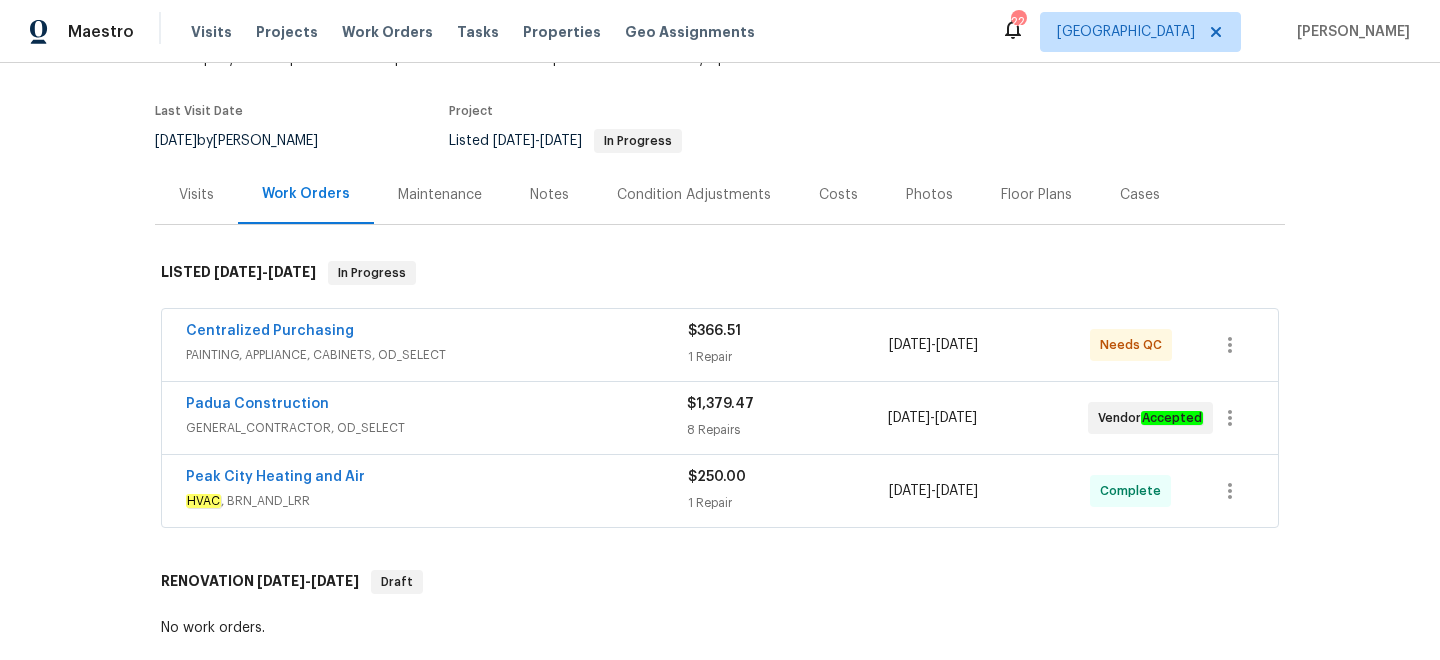 click on "Centralized Purchasing" at bounding box center [437, 333] 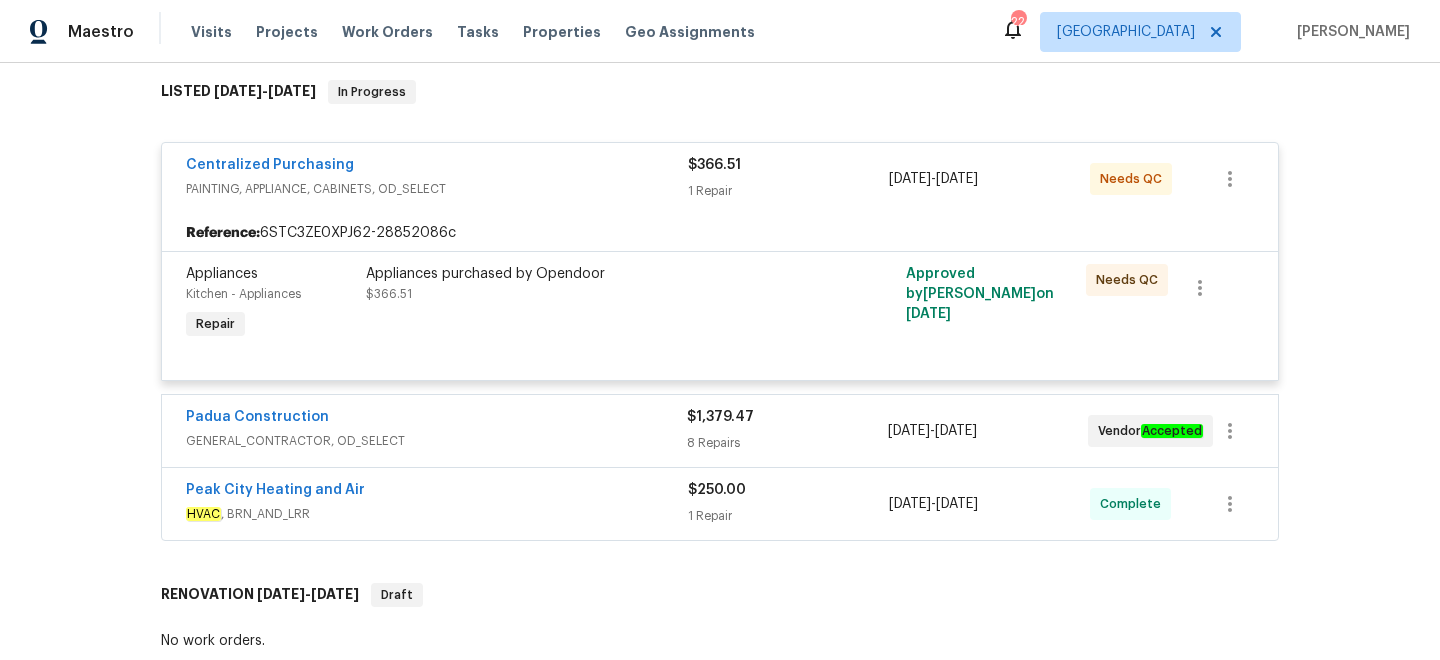 scroll, scrollTop: 369, scrollLeft: 0, axis: vertical 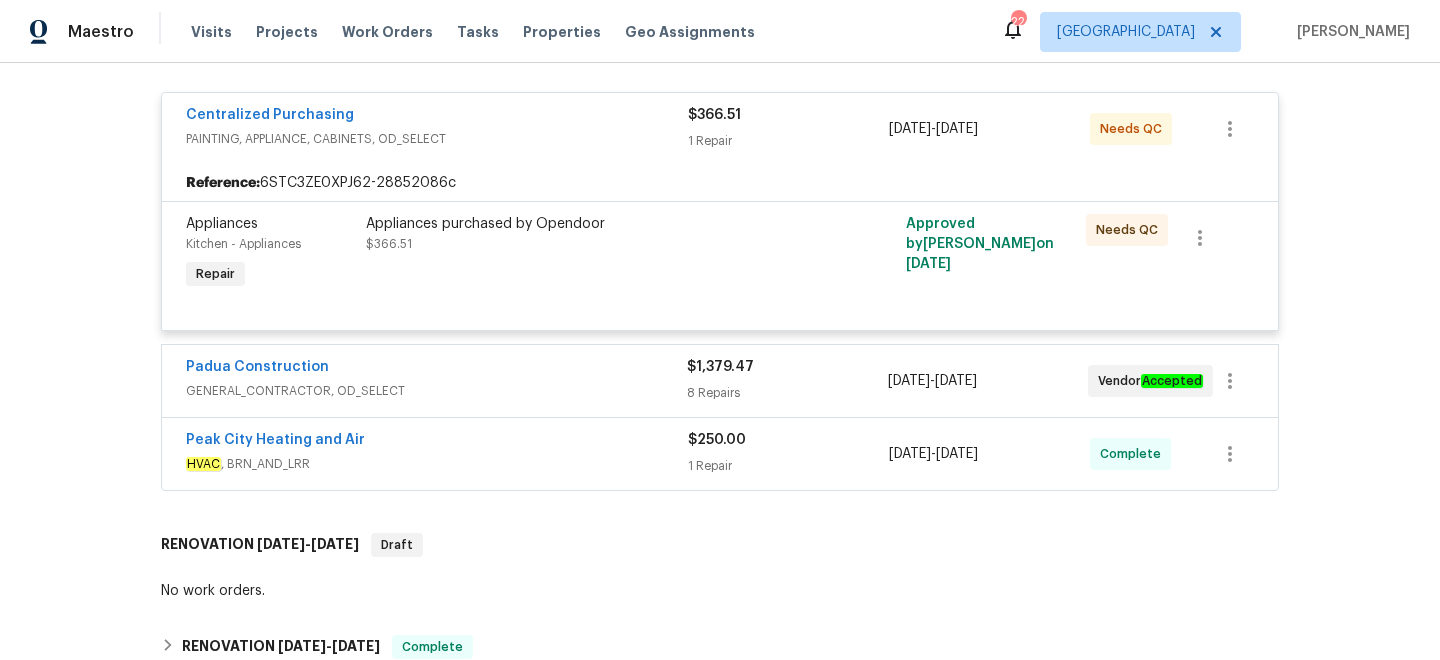 click on "Padua Construction" at bounding box center (436, 369) 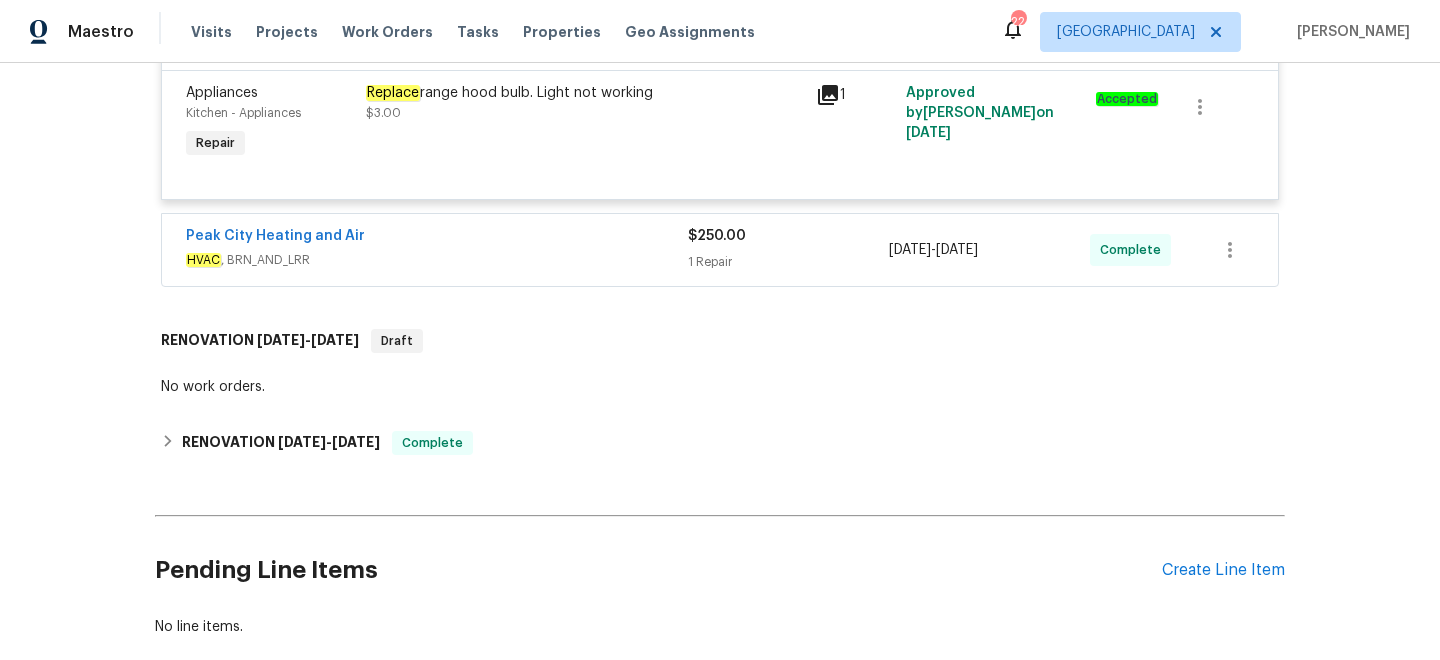scroll, scrollTop: 1520, scrollLeft: 0, axis: vertical 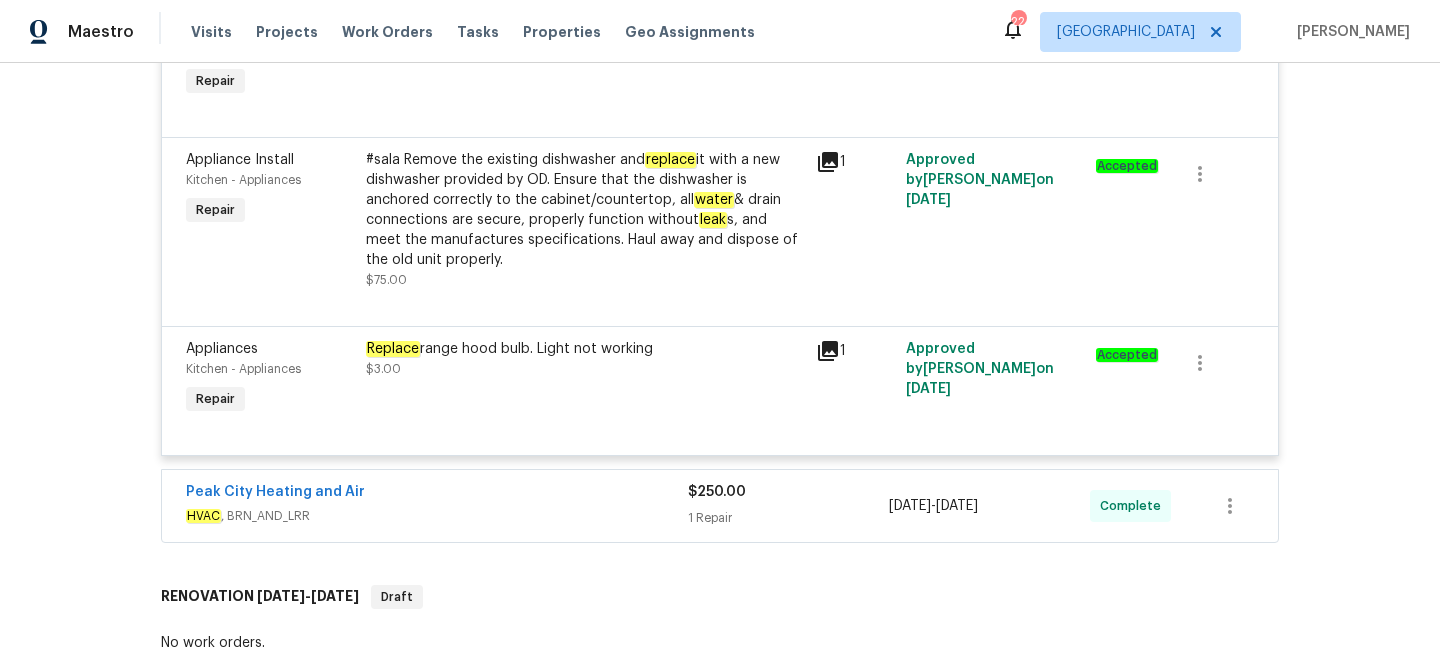 click on "Peak City Heating and Air" at bounding box center [437, 494] 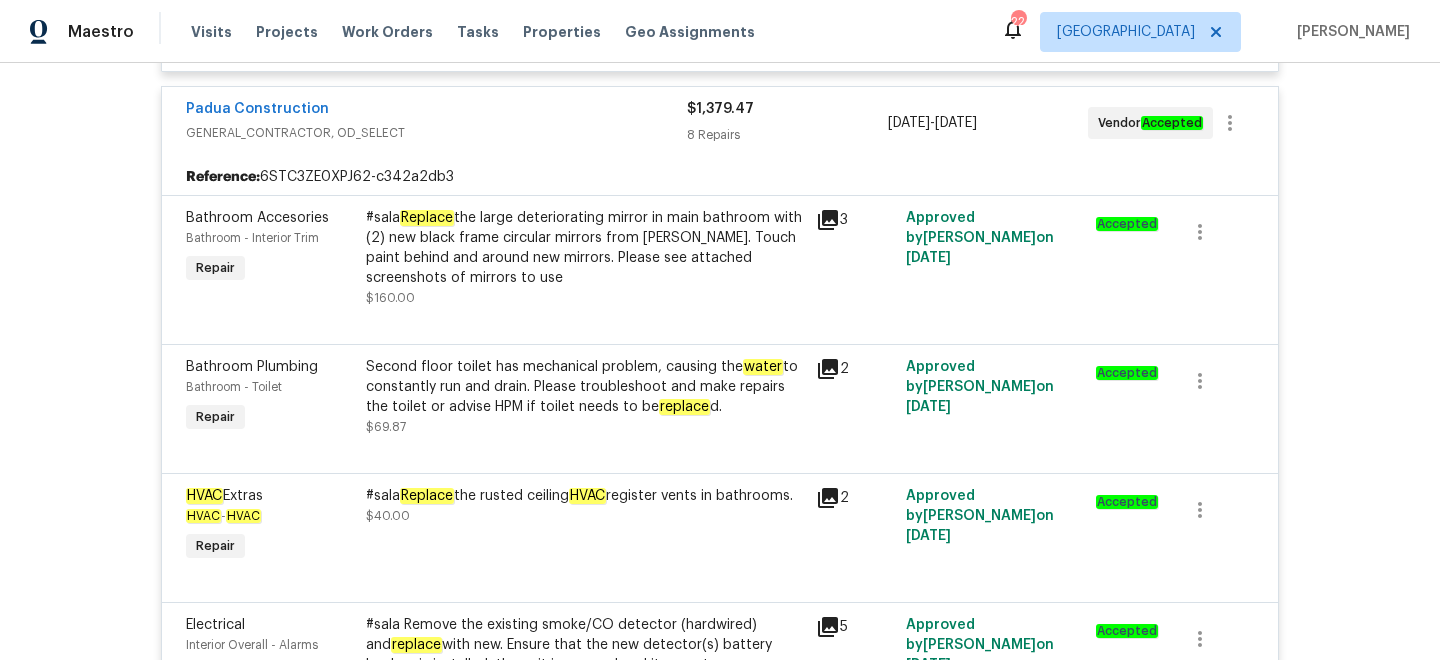 scroll, scrollTop: 512, scrollLeft: 0, axis: vertical 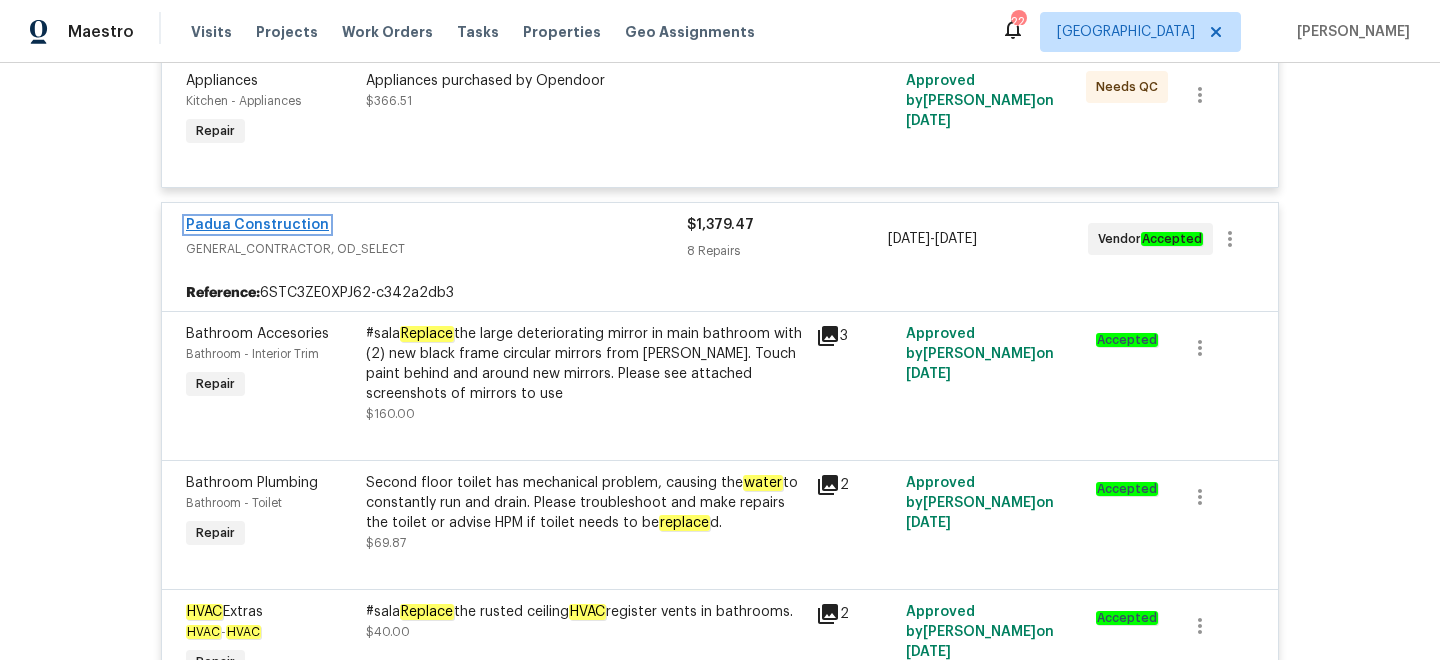 click on "Padua Construction" at bounding box center [257, 225] 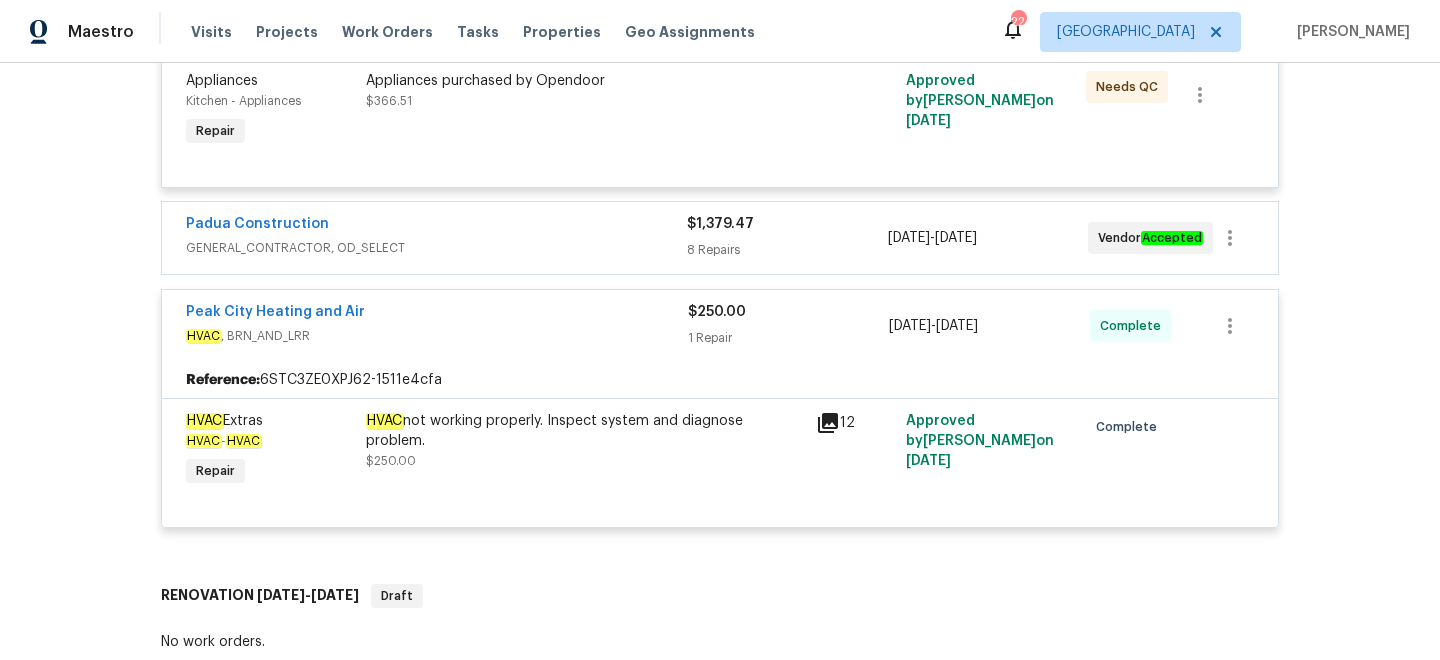 click on "GENERAL_CONTRACTOR, OD_SELECT" at bounding box center (436, 248) 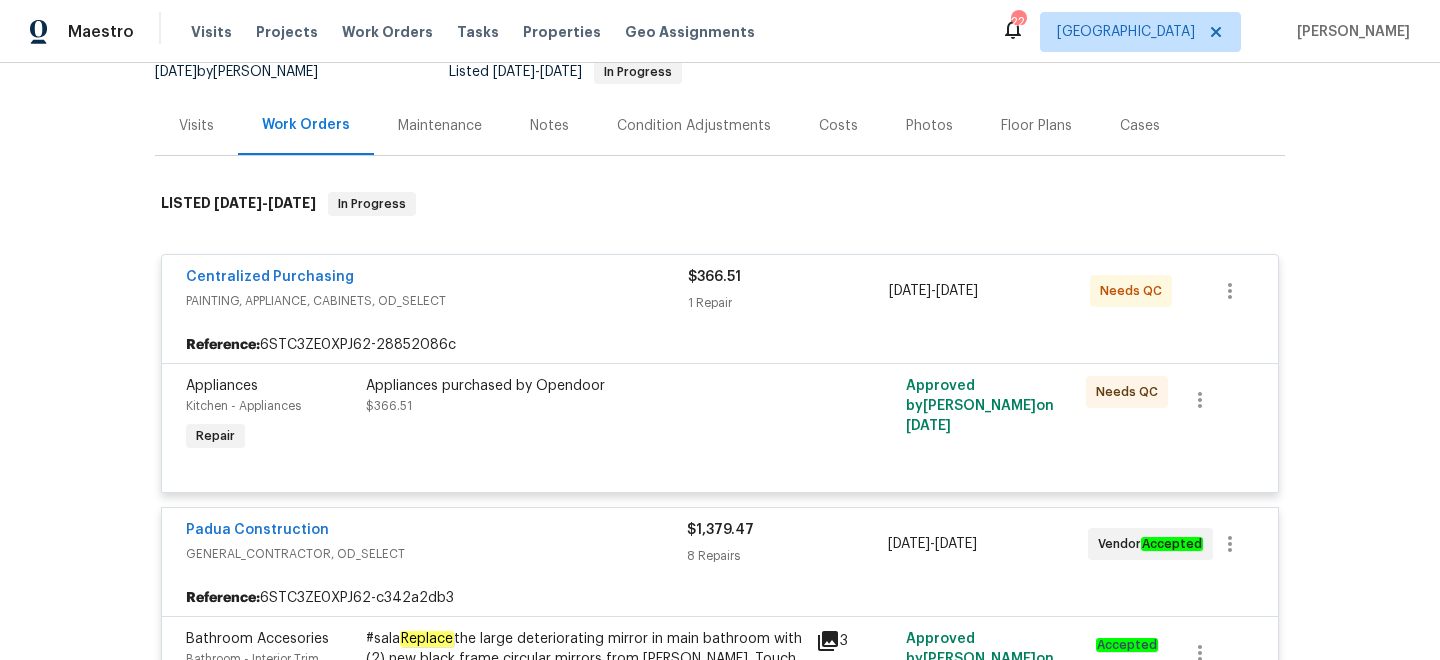 scroll, scrollTop: 0, scrollLeft: 0, axis: both 